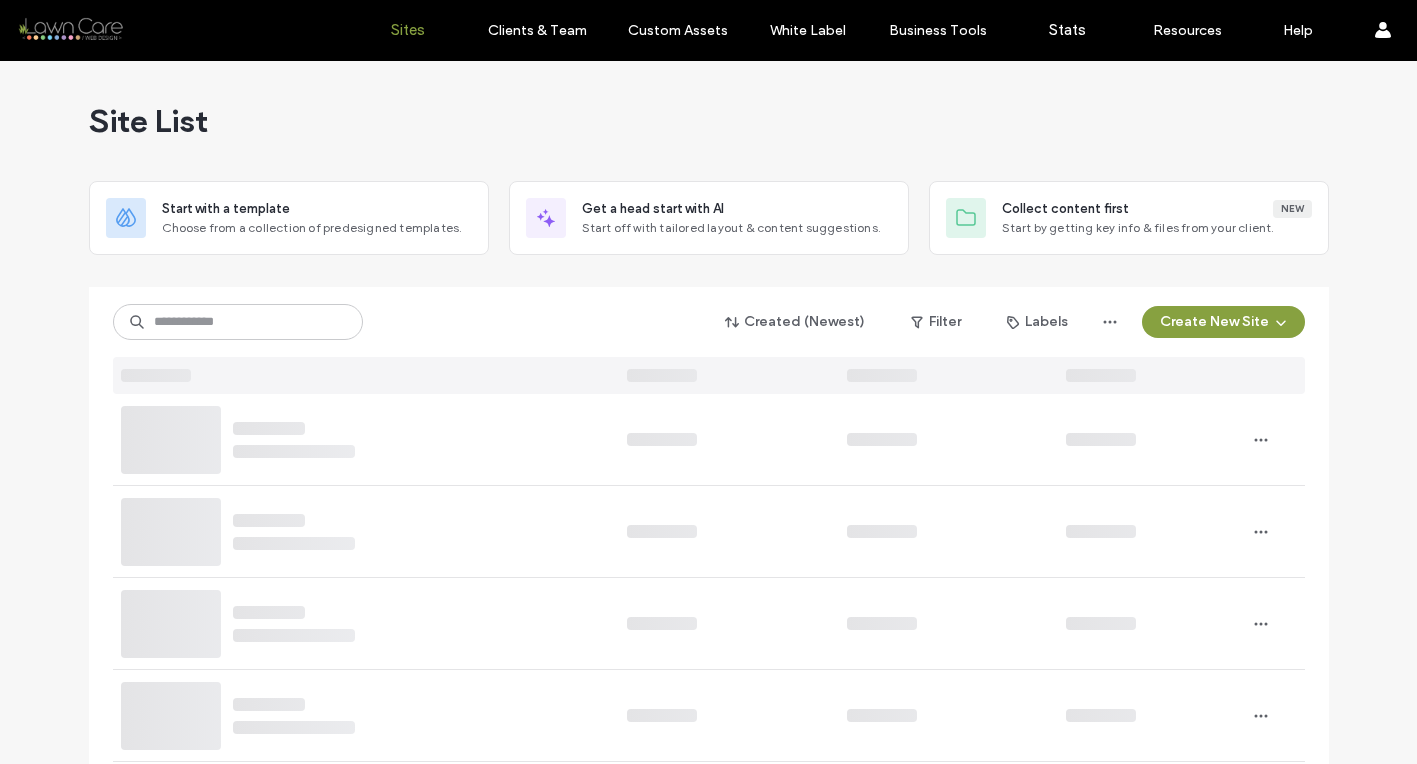 scroll, scrollTop: 0, scrollLeft: 0, axis: both 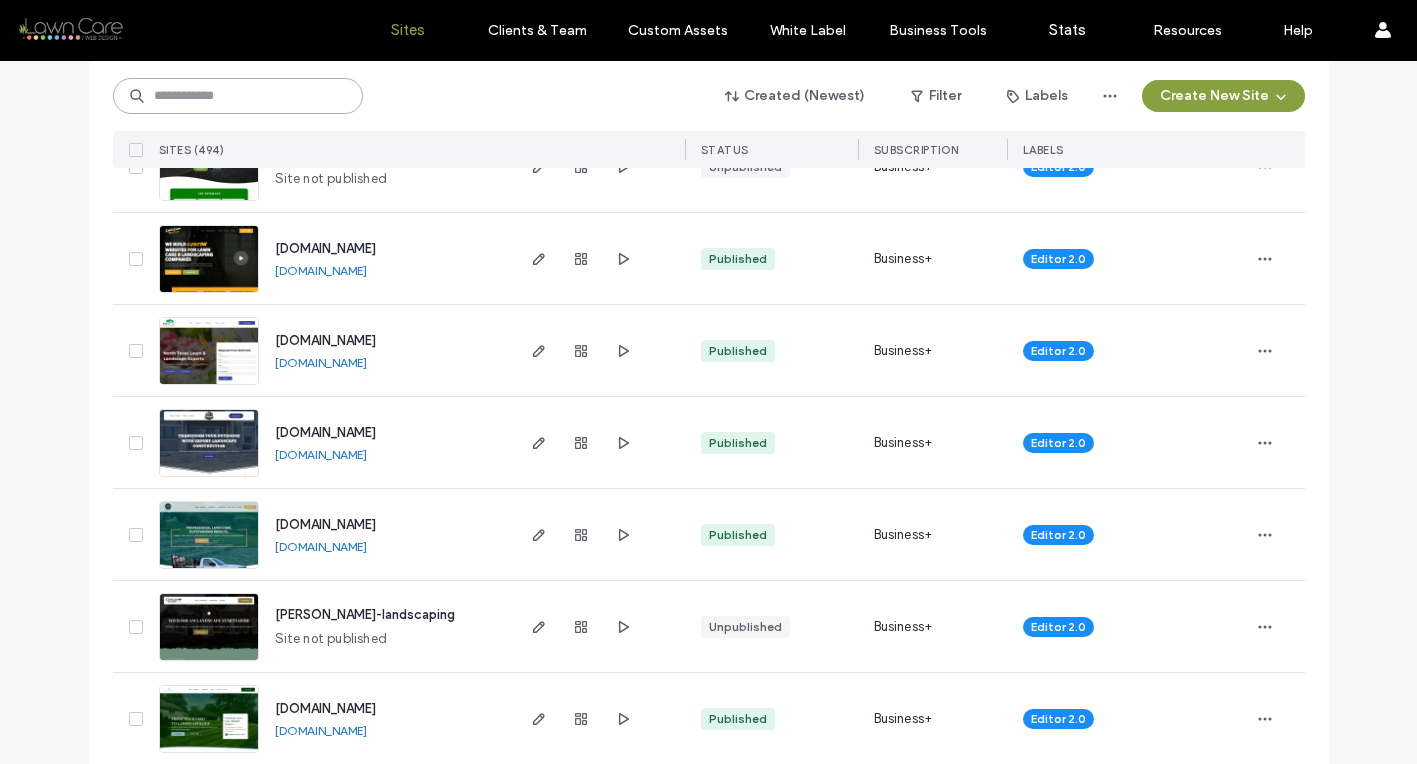 click at bounding box center (238, 96) 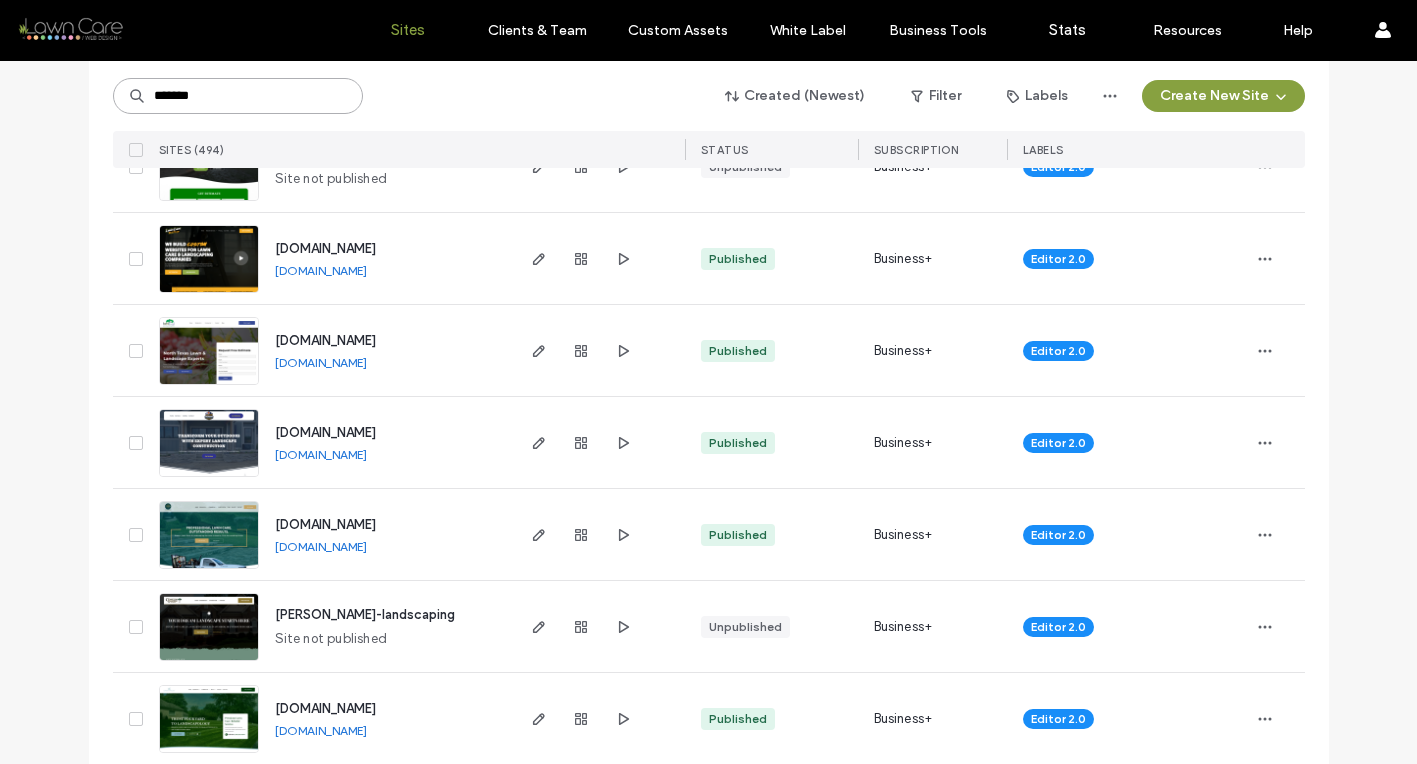 type on "*******" 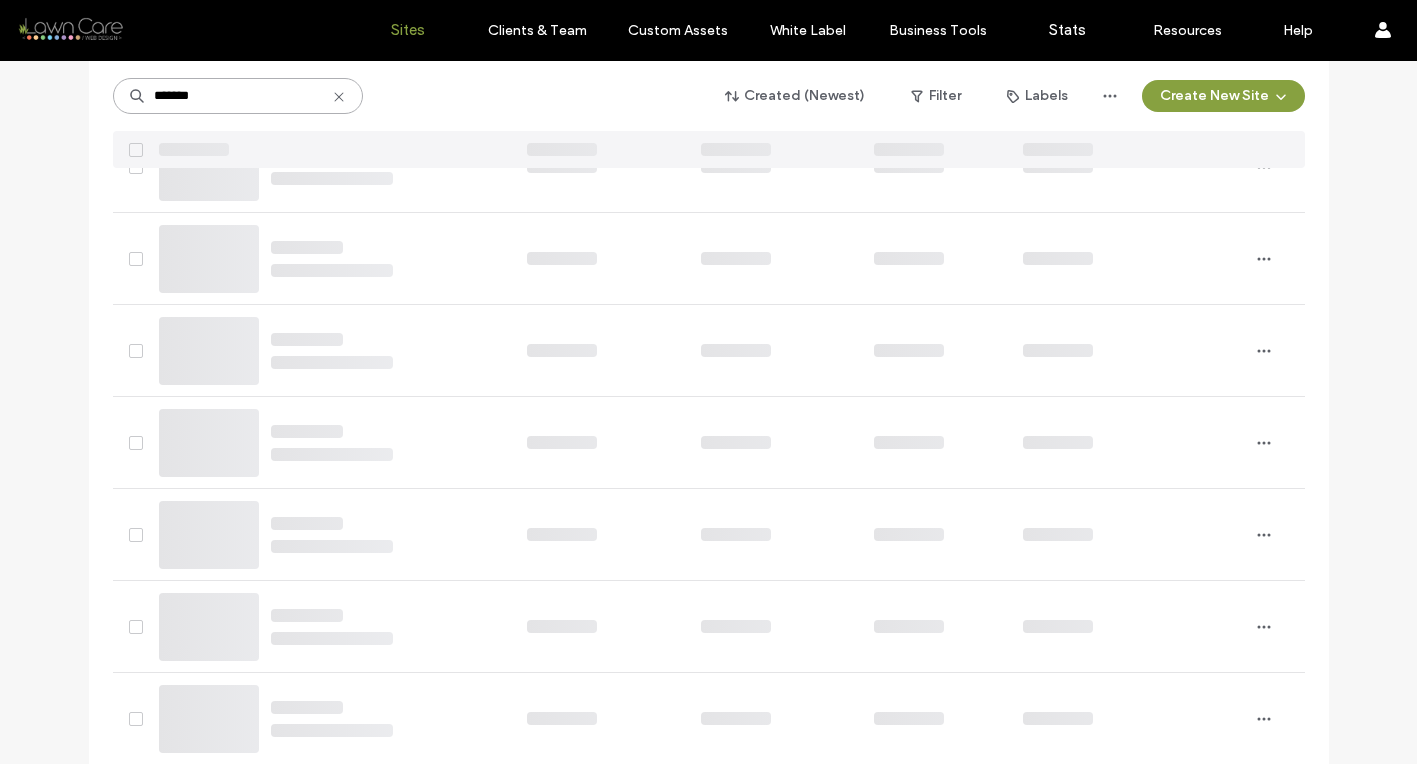 scroll, scrollTop: 0, scrollLeft: 0, axis: both 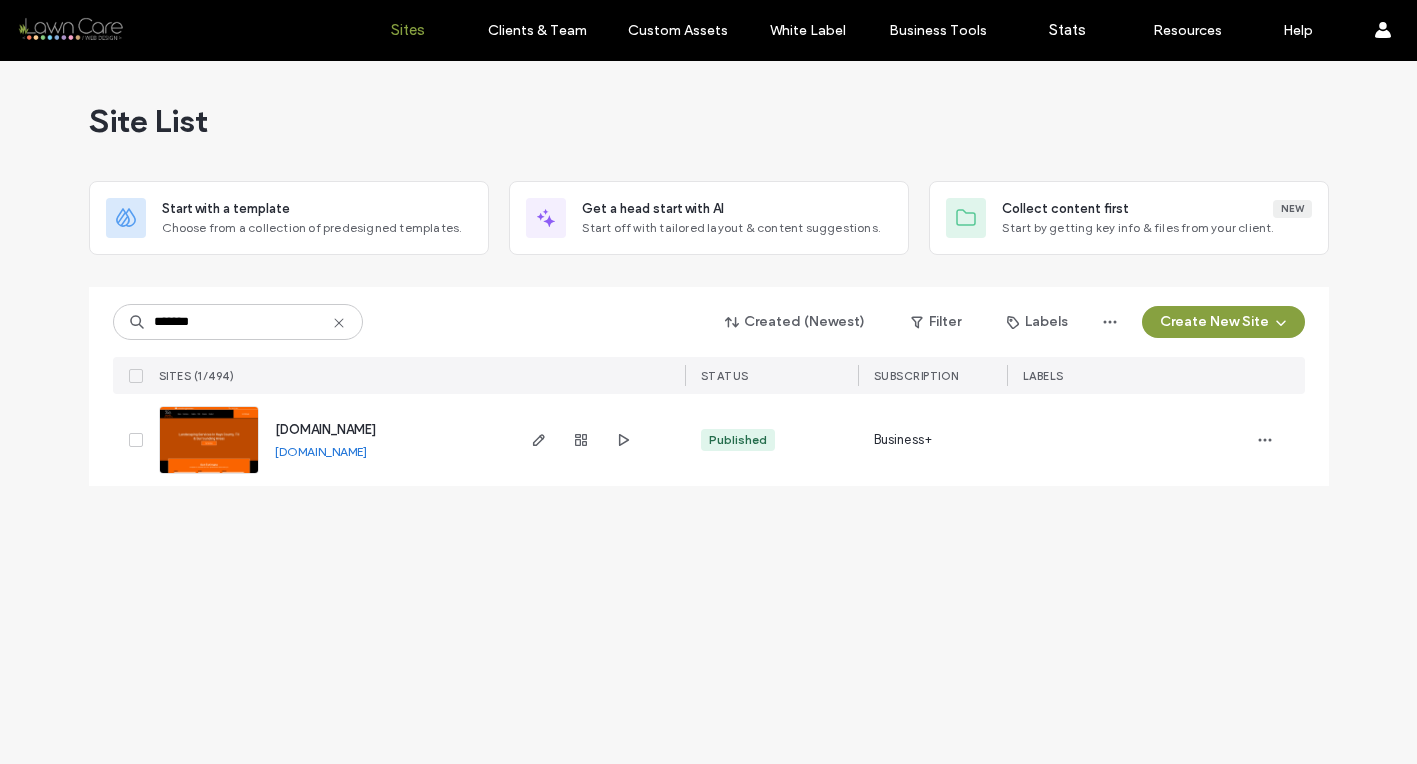 click at bounding box center (209, 475) 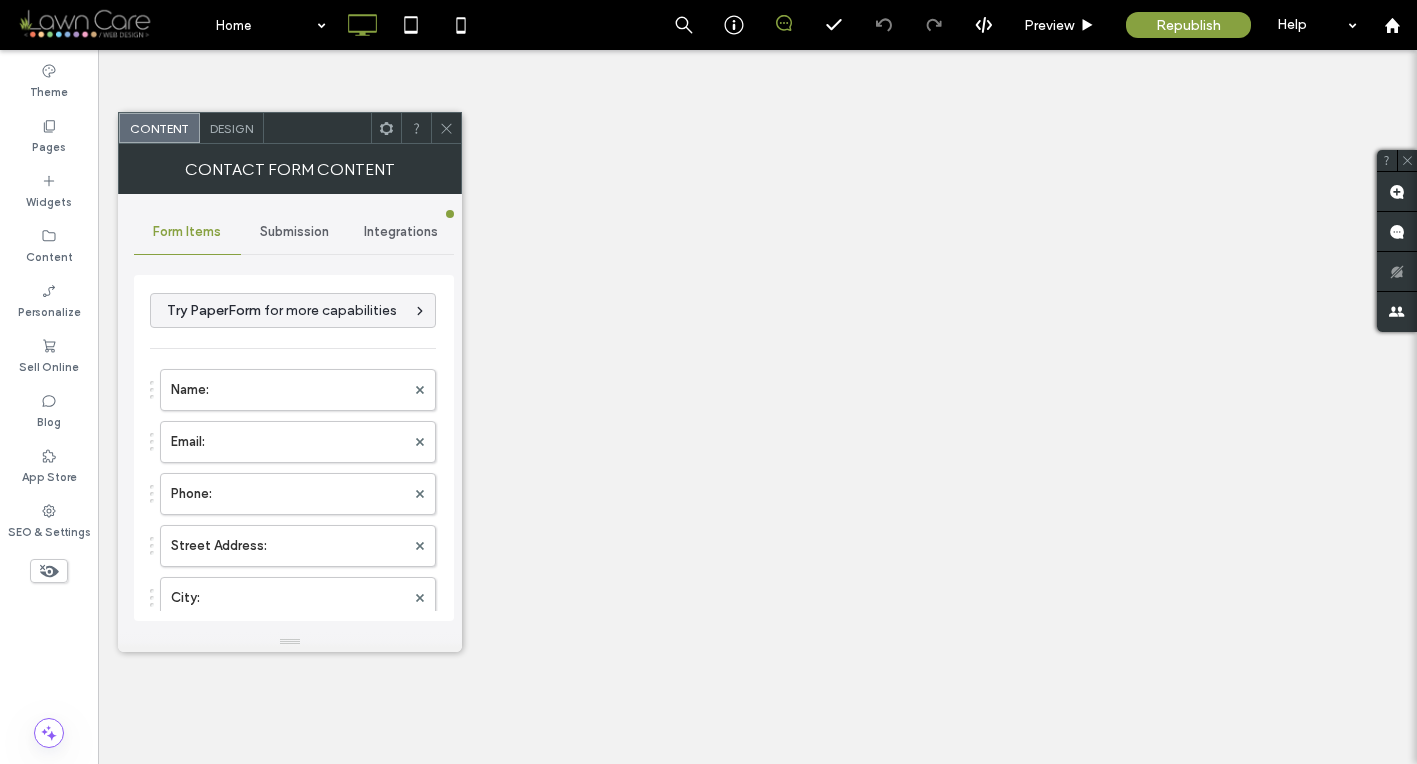 scroll, scrollTop: 0, scrollLeft: 0, axis: both 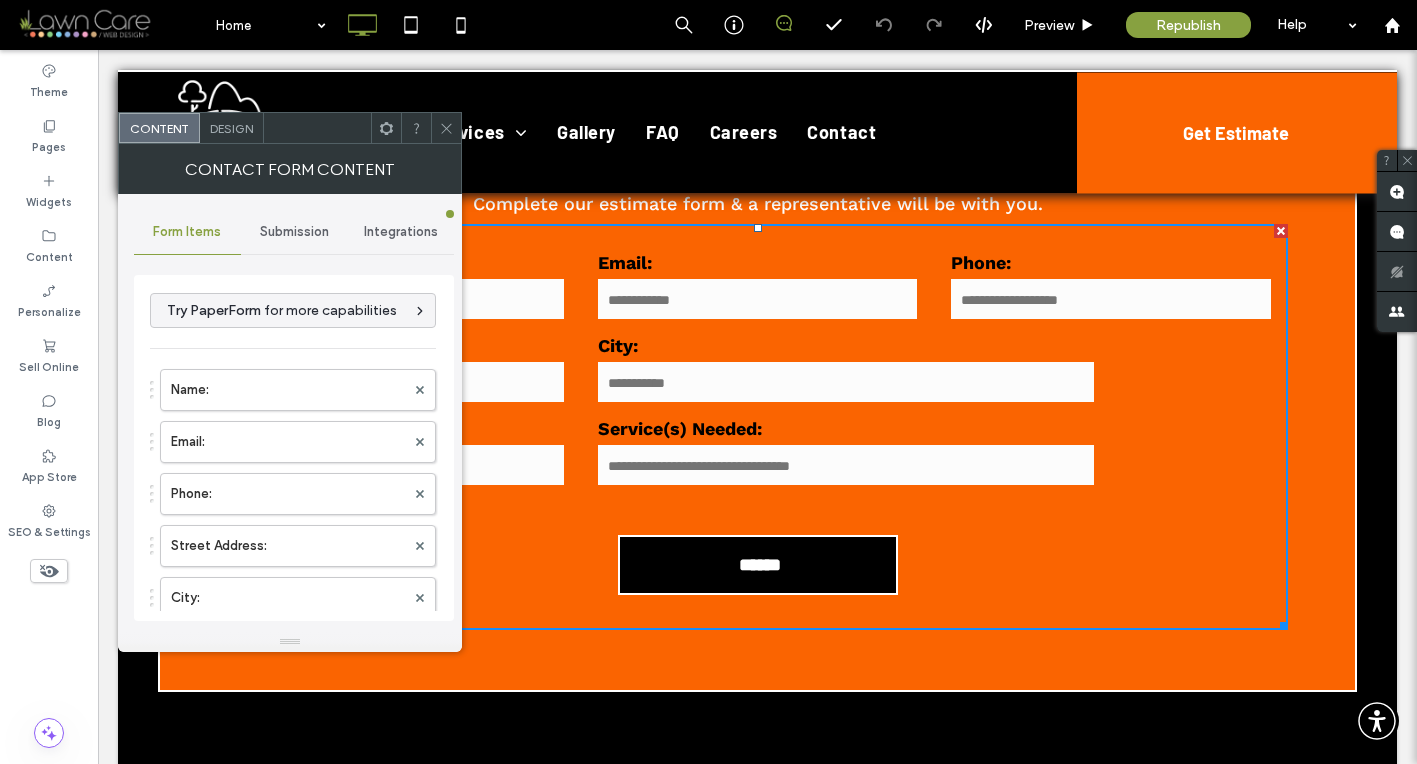 click on "Name:
Email:
Phone:
Street Address:
City:
Zip Code:
Service(s) Needed:
******" at bounding box center [758, 427] 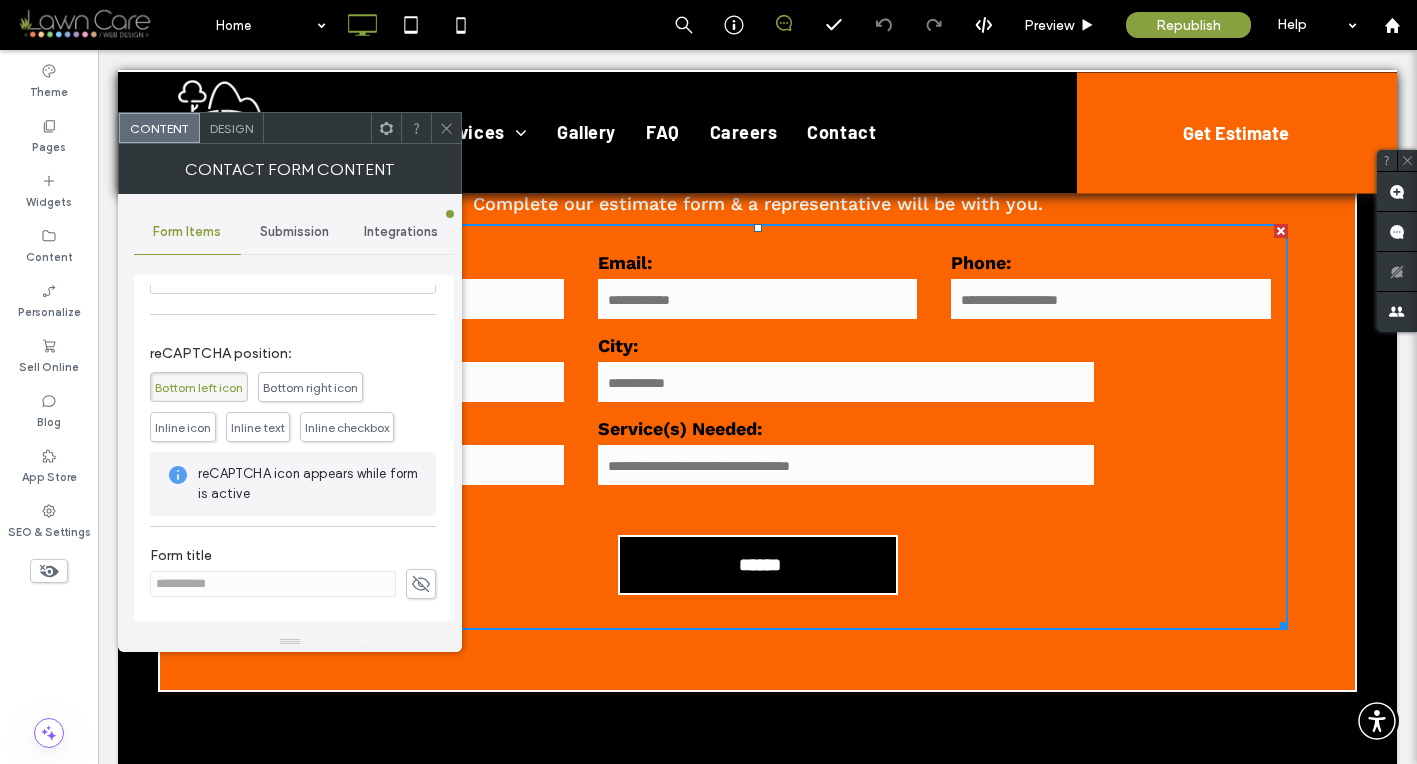 scroll, scrollTop: 553, scrollLeft: 0, axis: vertical 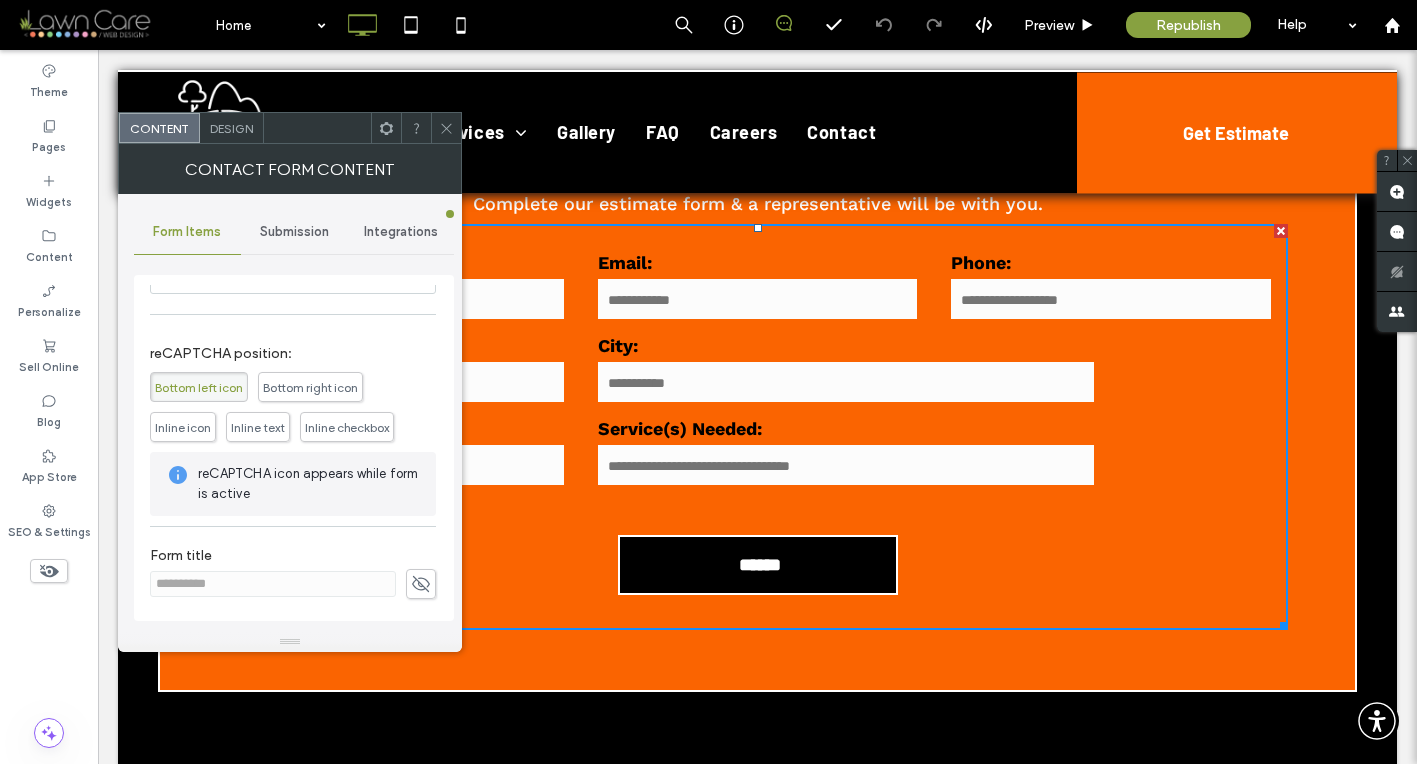 click on "Inline checkbox" at bounding box center [347, 427] 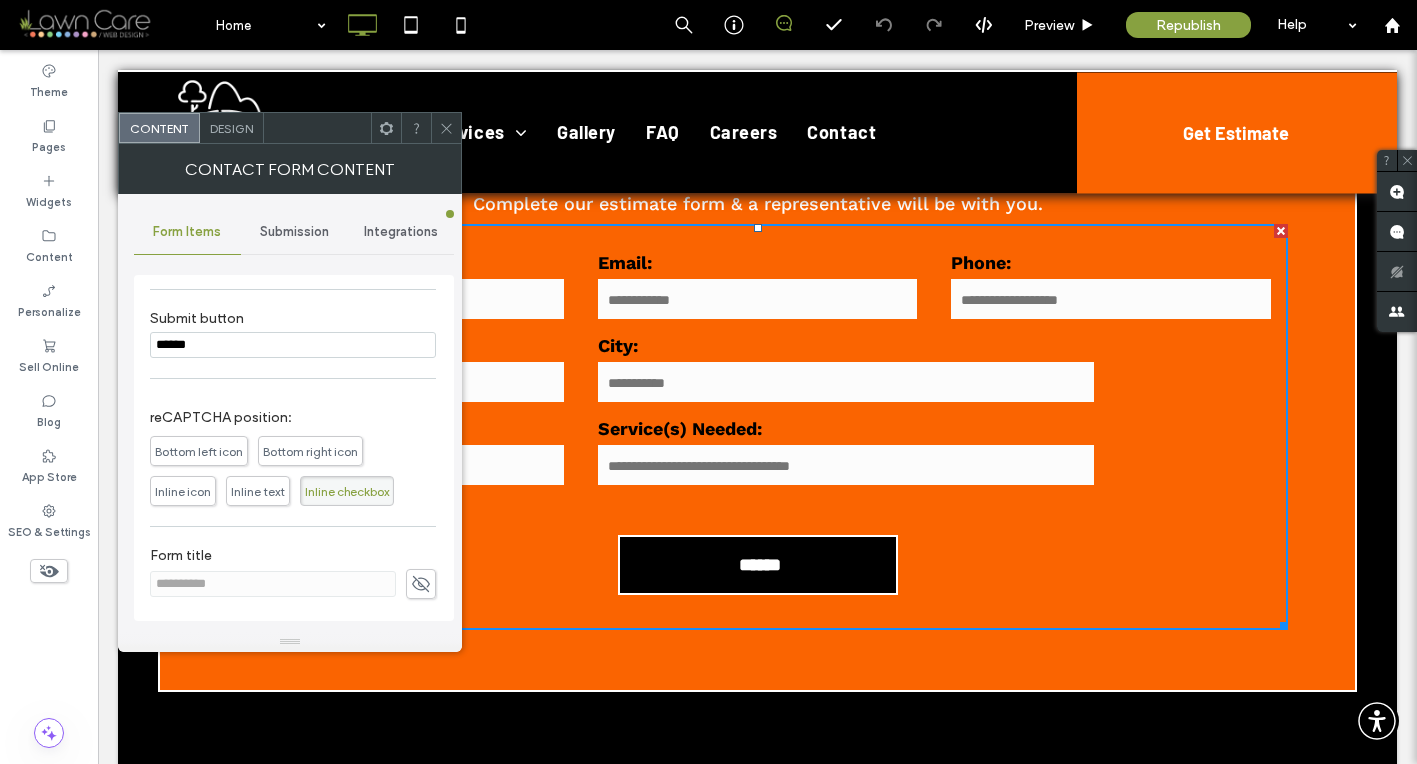scroll, scrollTop: 489, scrollLeft: 0, axis: vertical 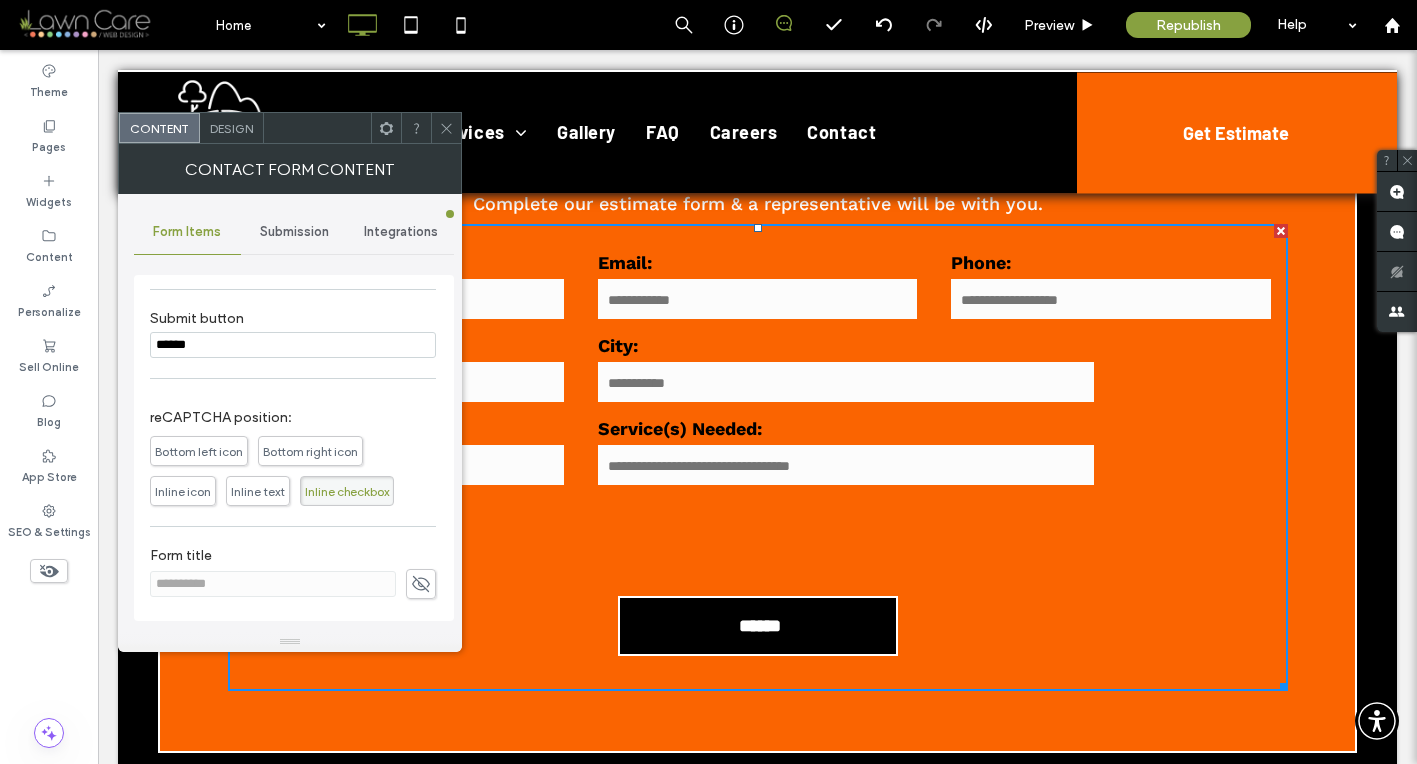 click 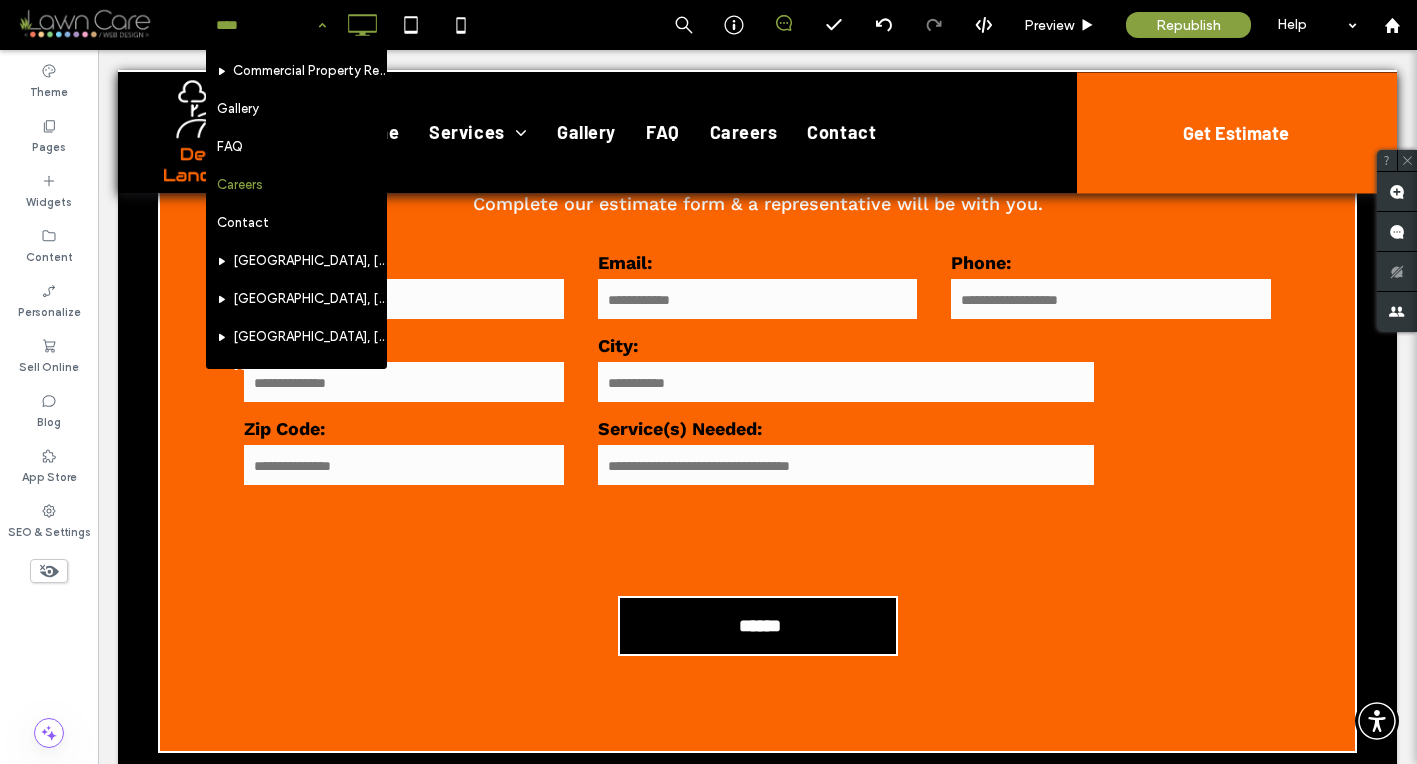 scroll, scrollTop: 306, scrollLeft: 0, axis: vertical 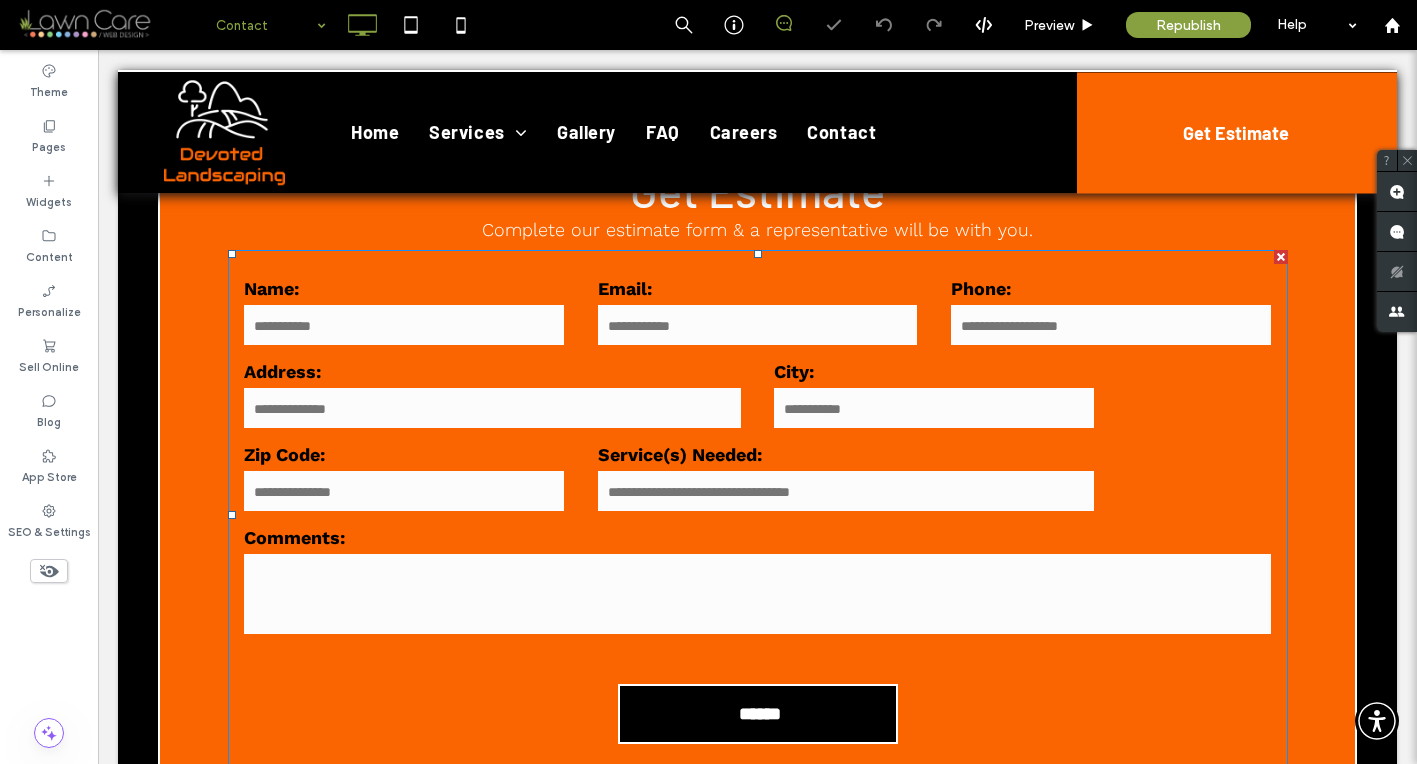 click at bounding box center (492, 408) 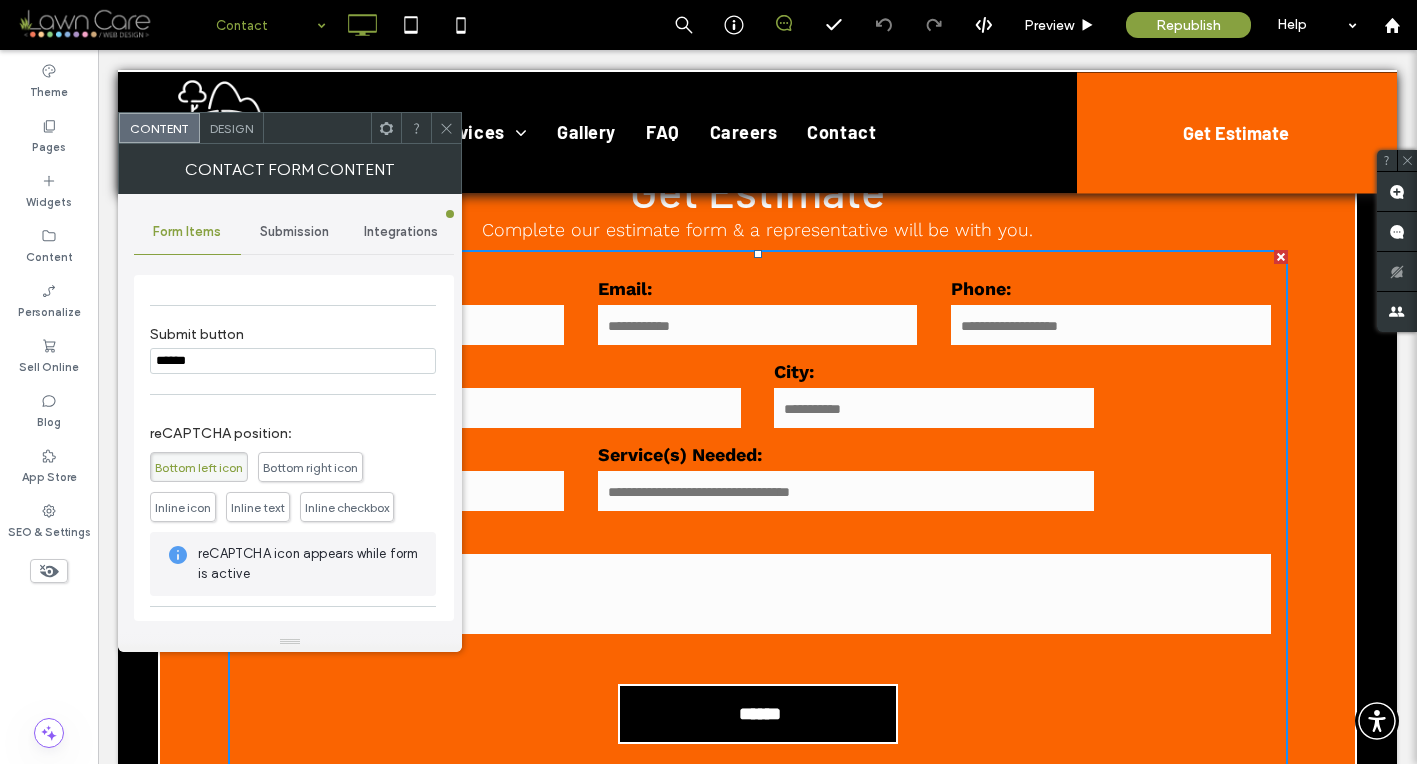 scroll, scrollTop: 525, scrollLeft: 0, axis: vertical 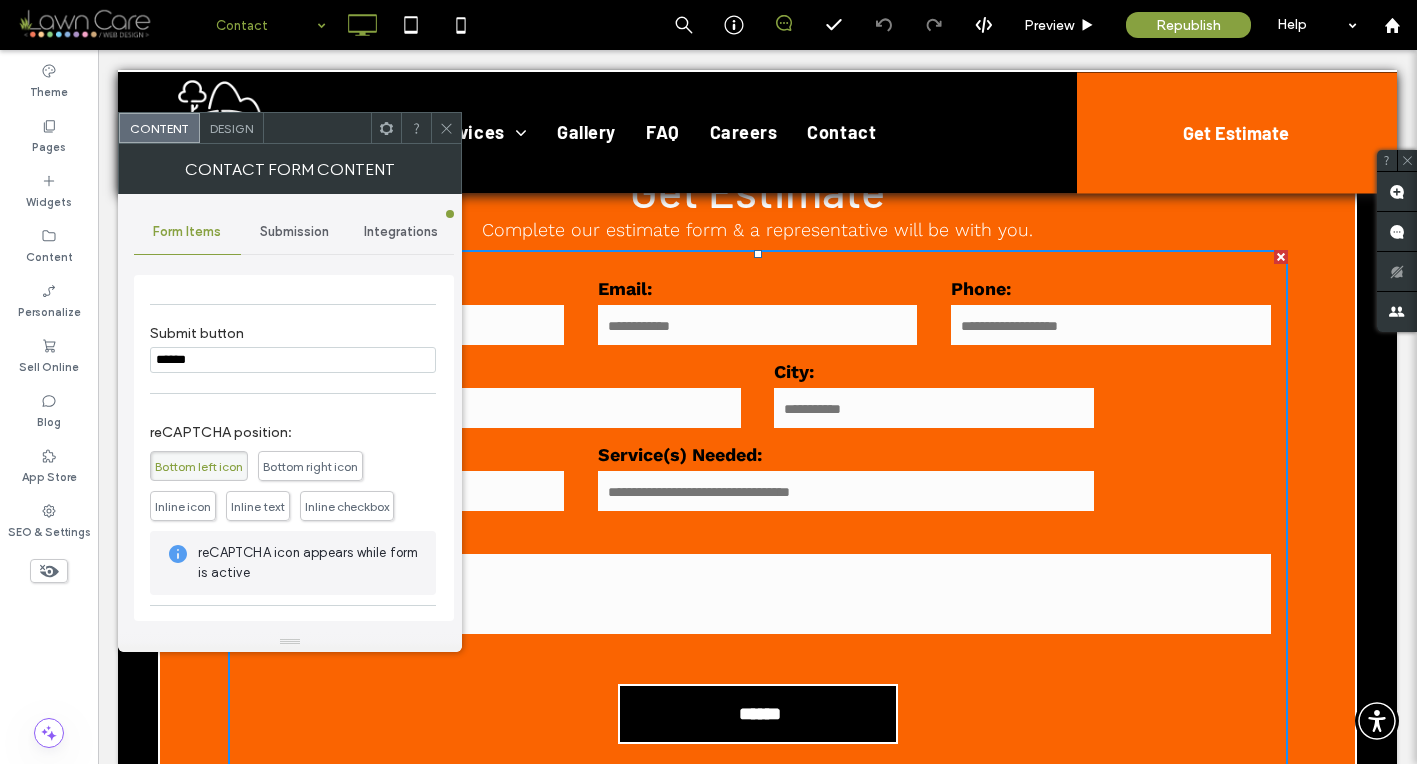 click on "Inline checkbox" at bounding box center (347, 506) 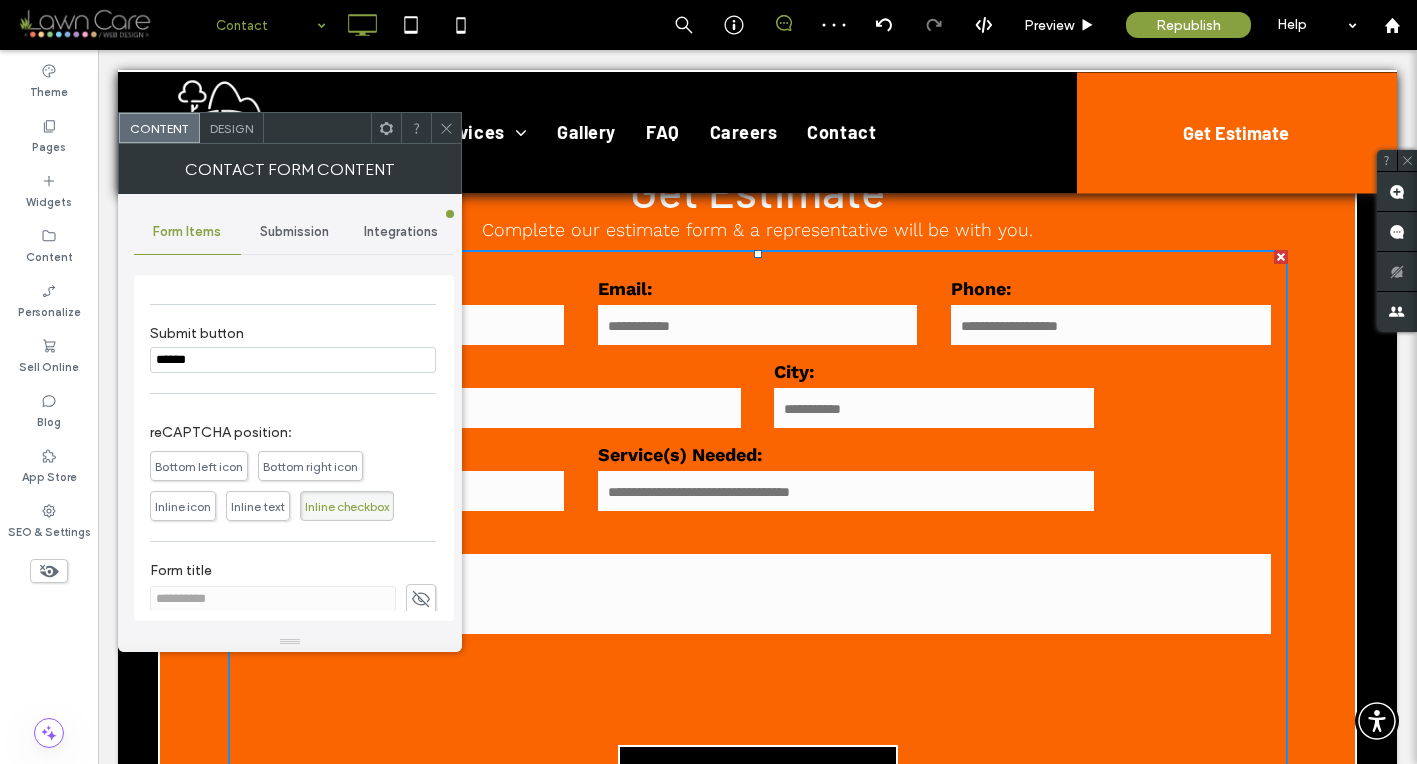 click at bounding box center [446, 128] 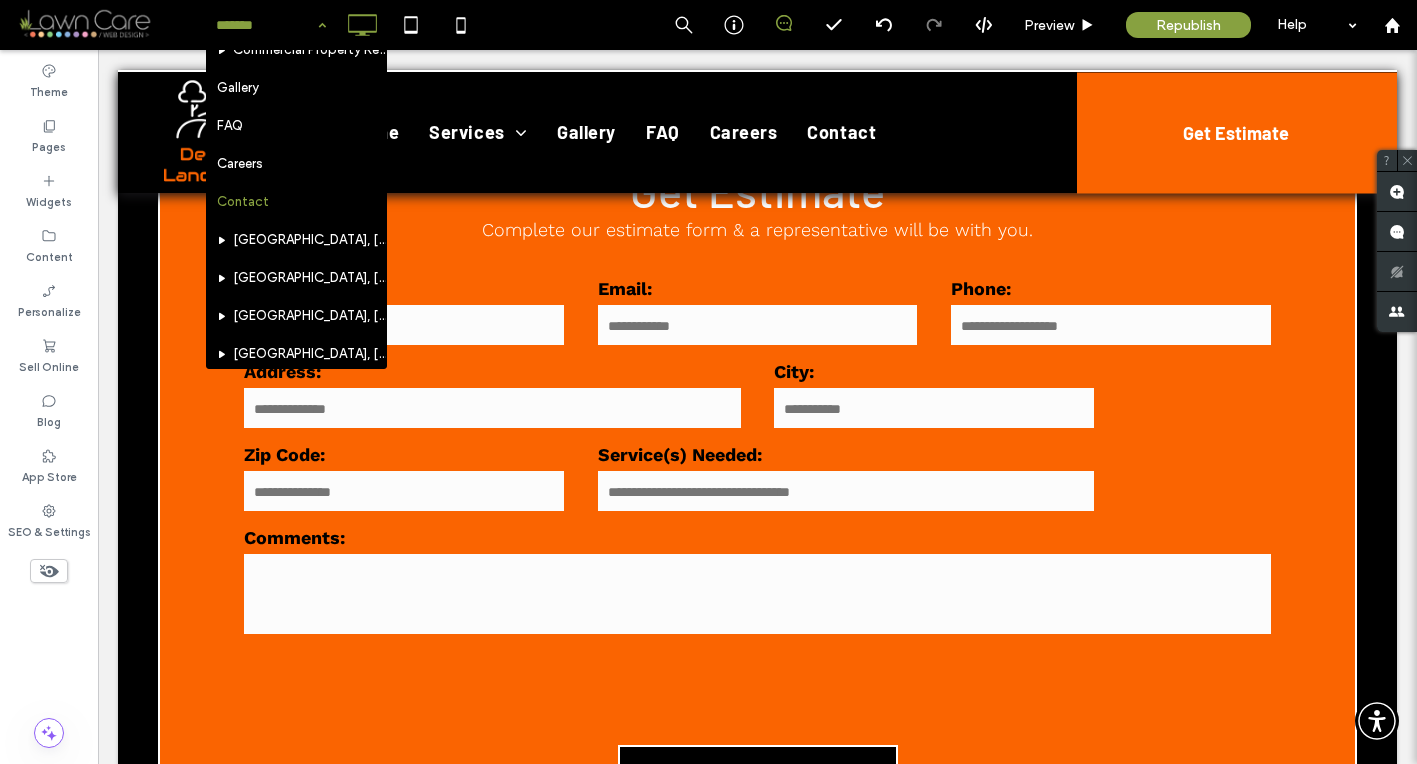 scroll, scrollTop: 326, scrollLeft: 0, axis: vertical 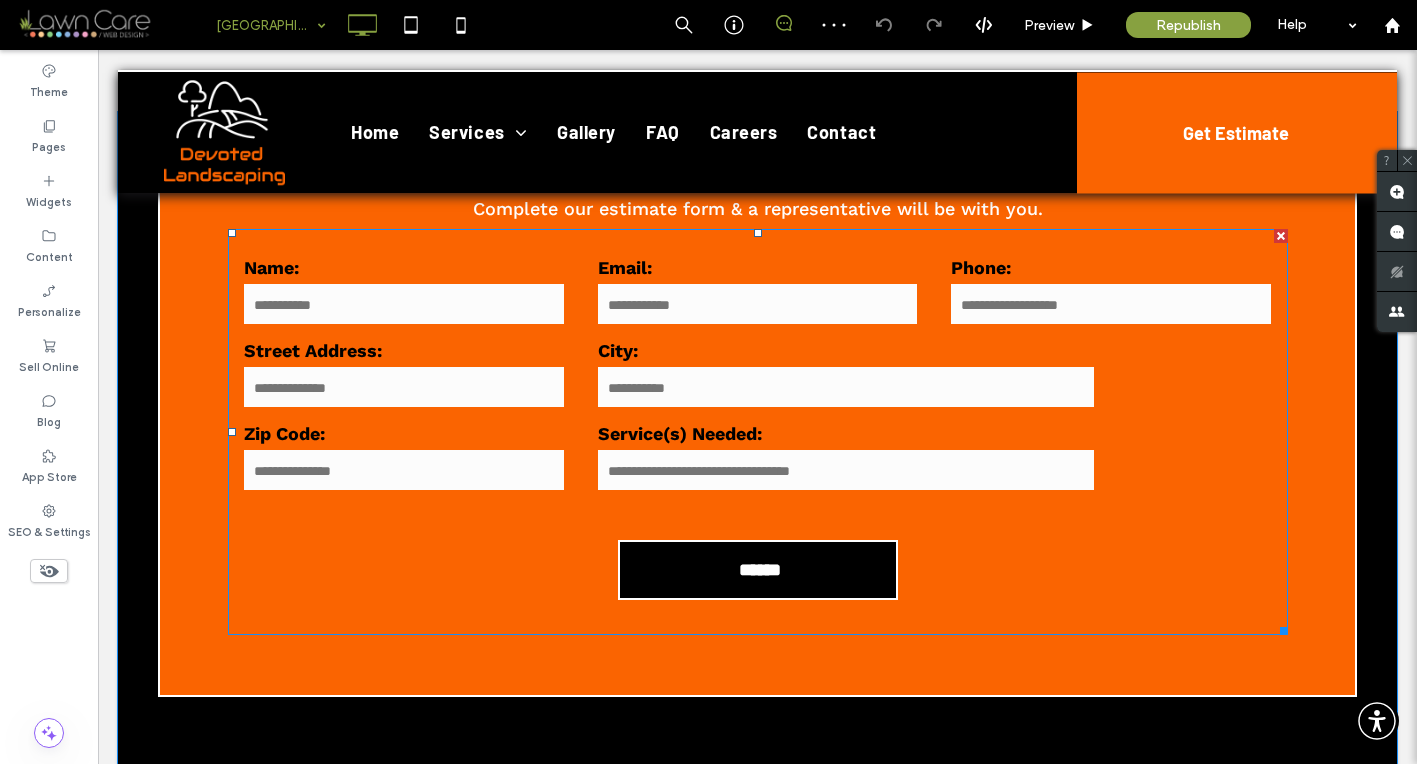 click on "Name:
Email:
Phone:
Street Address:
City:
Zip Code:
Service(s) Needed:
******" at bounding box center [758, 432] 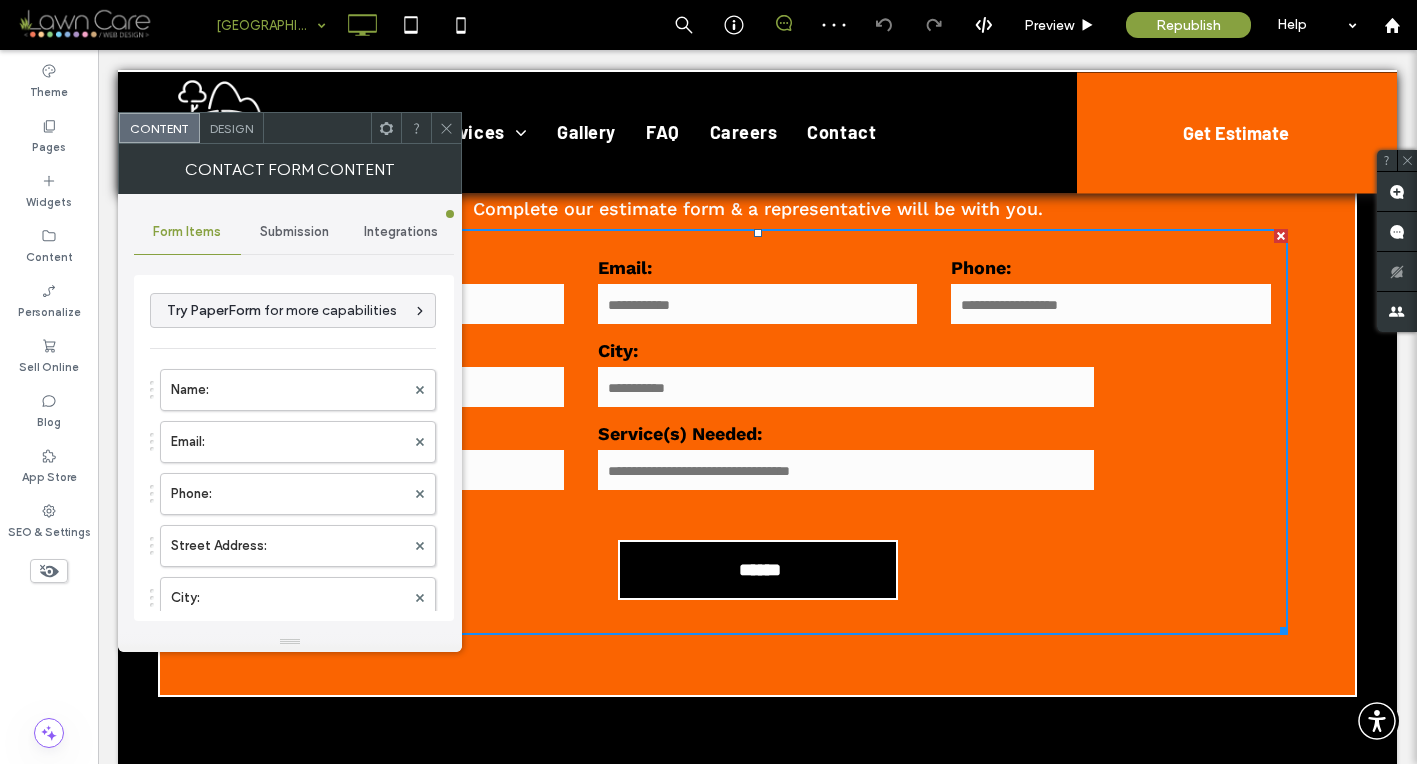 click on "Design" at bounding box center (231, 128) 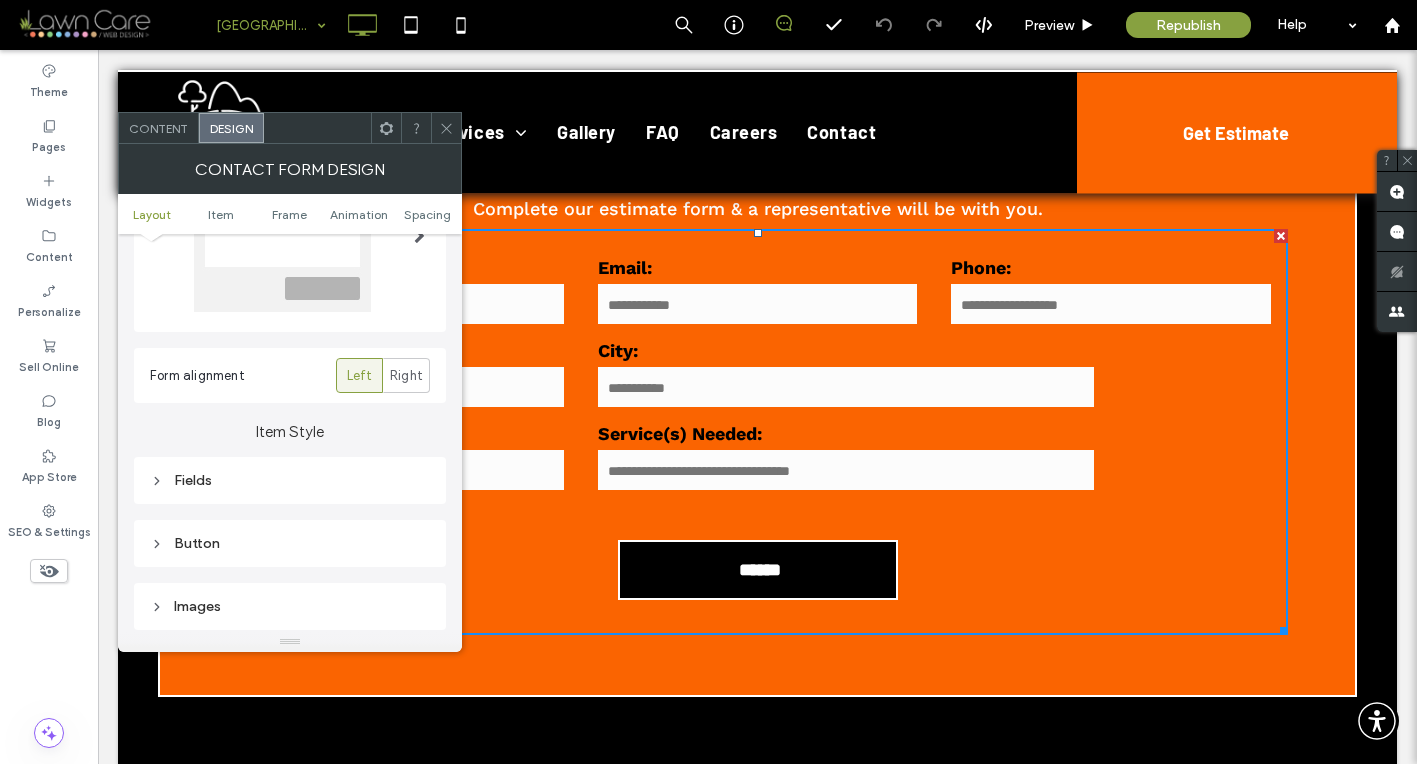 scroll, scrollTop: 197, scrollLeft: 0, axis: vertical 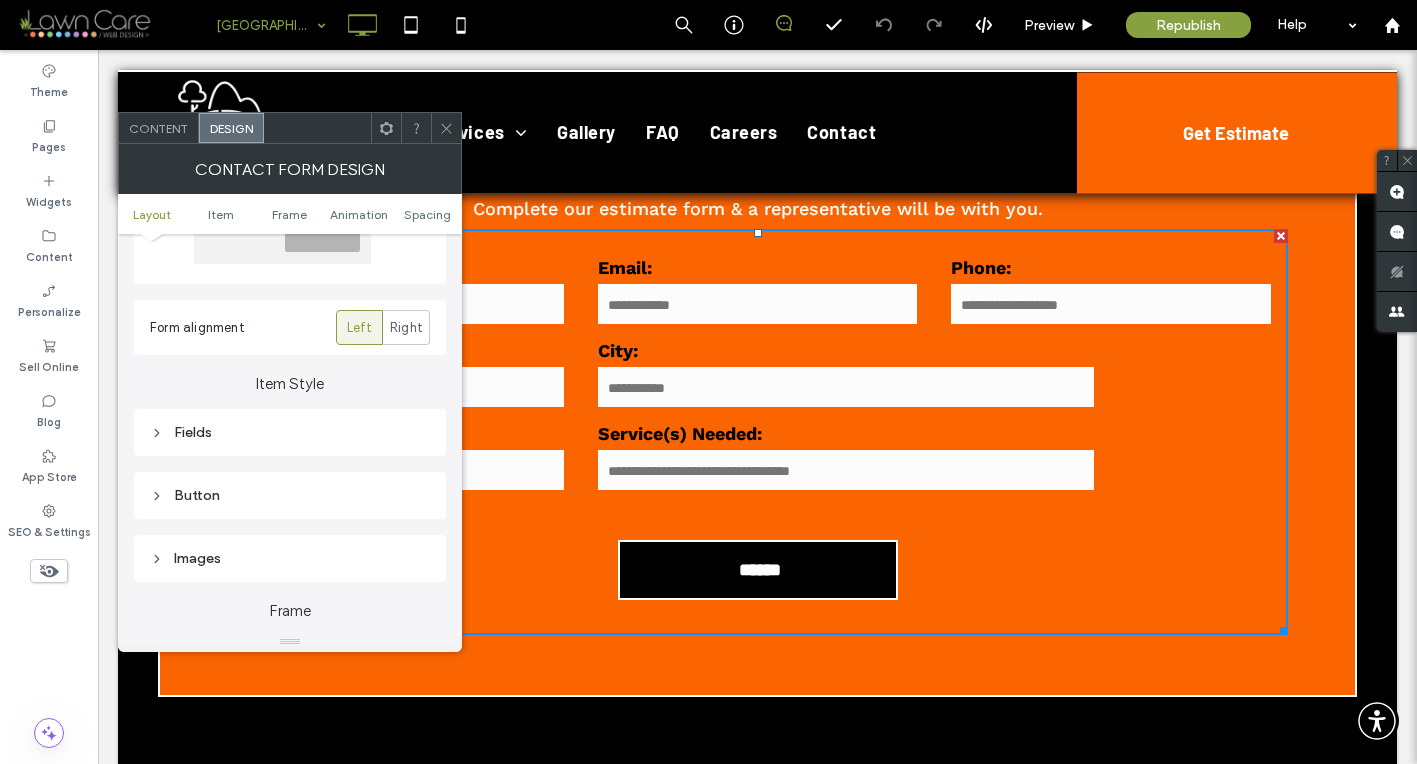 click on "Content" at bounding box center [158, 128] 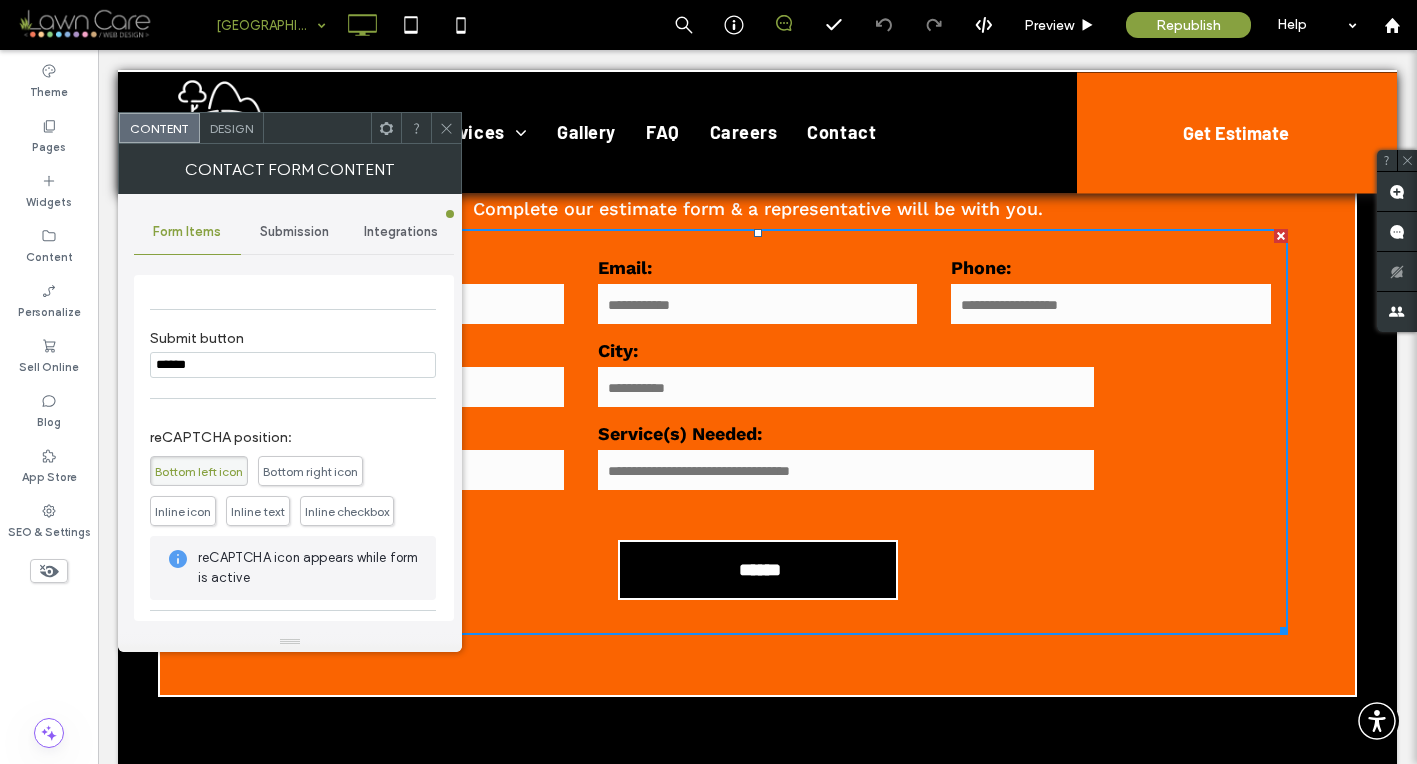 scroll, scrollTop: 490, scrollLeft: 0, axis: vertical 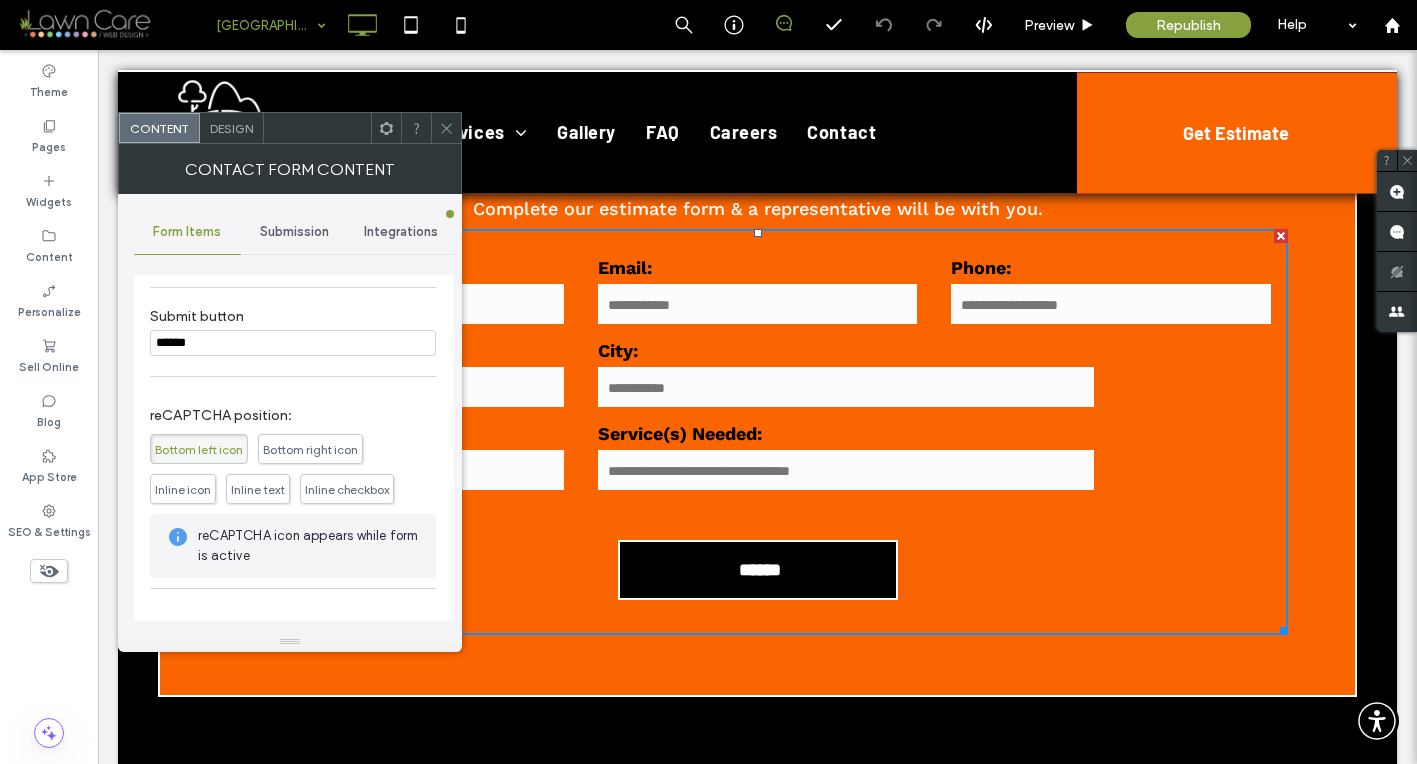 click on "Inline checkbox" at bounding box center [347, 489] 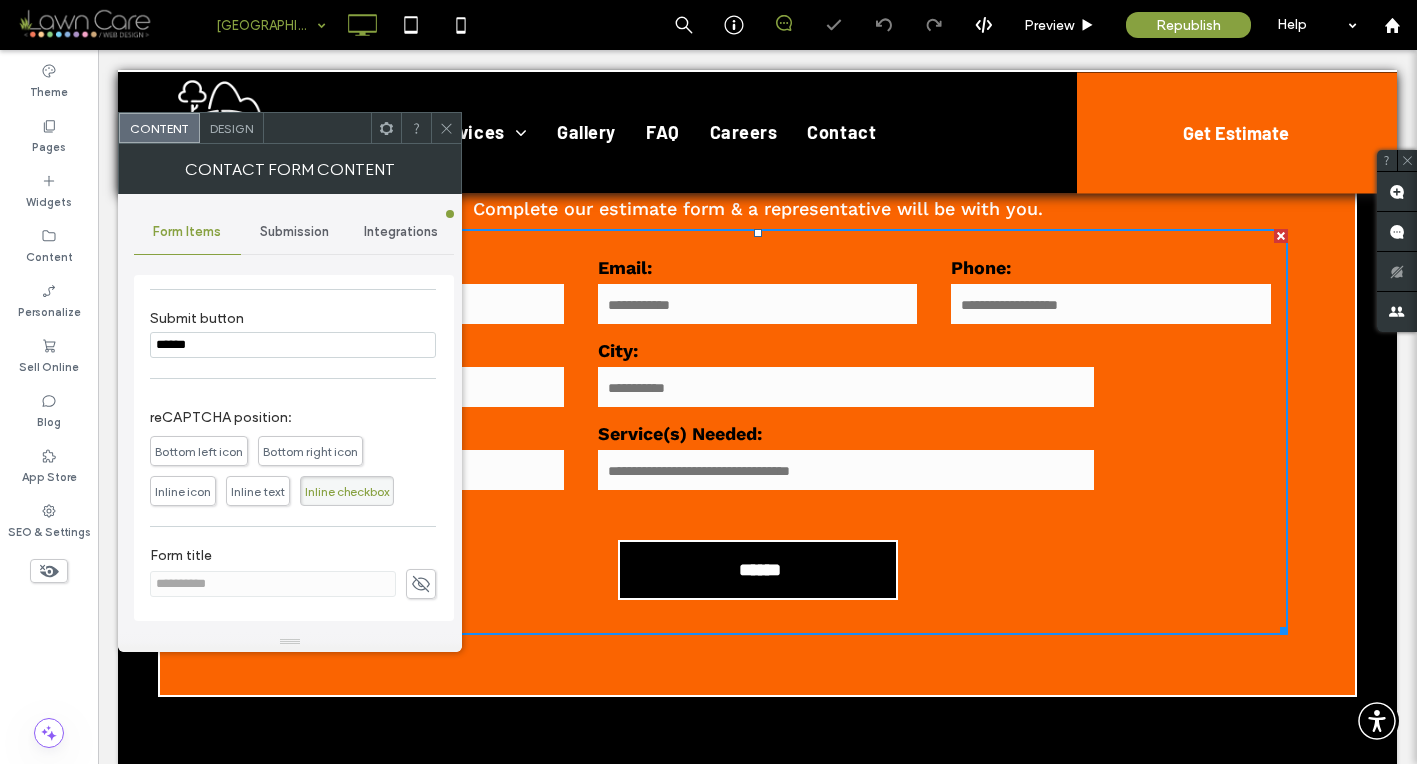 scroll, scrollTop: 489, scrollLeft: 0, axis: vertical 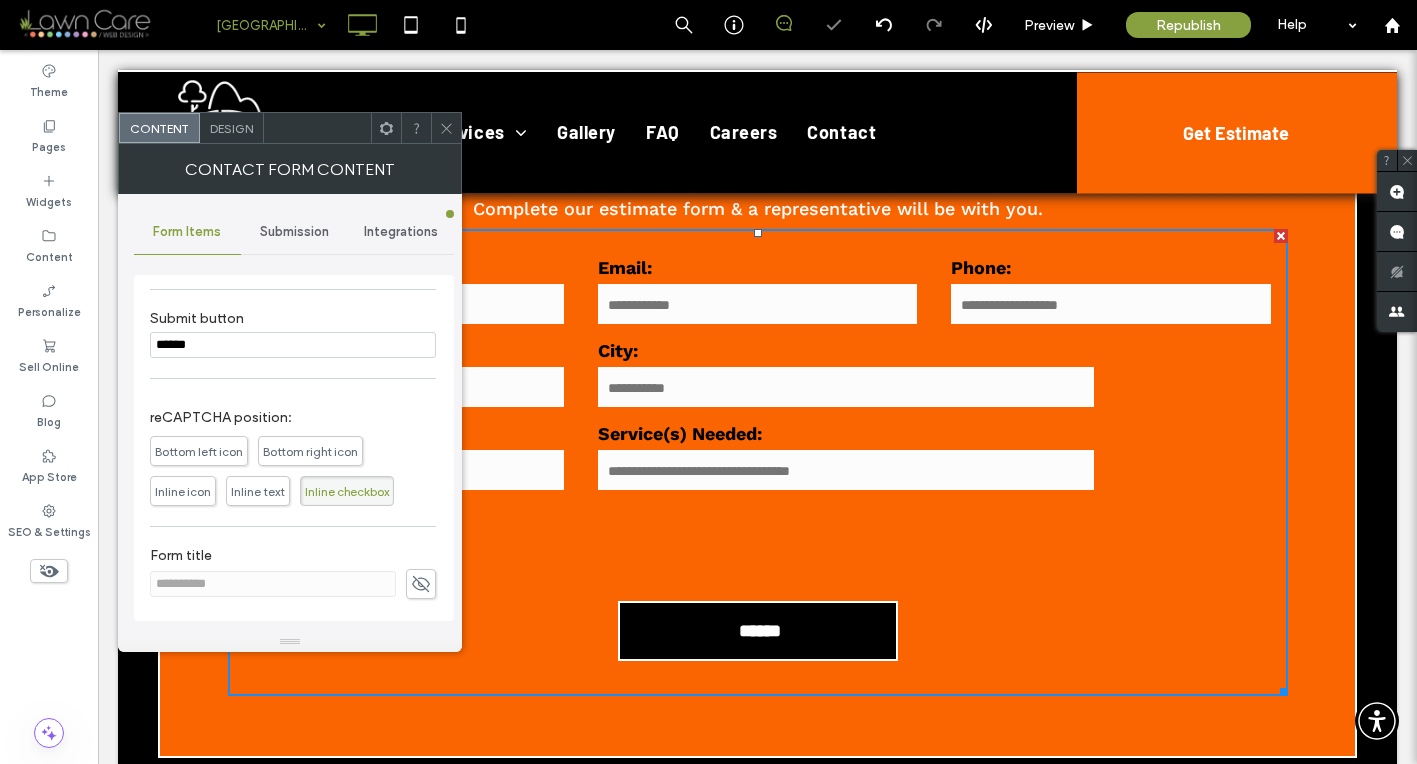 click 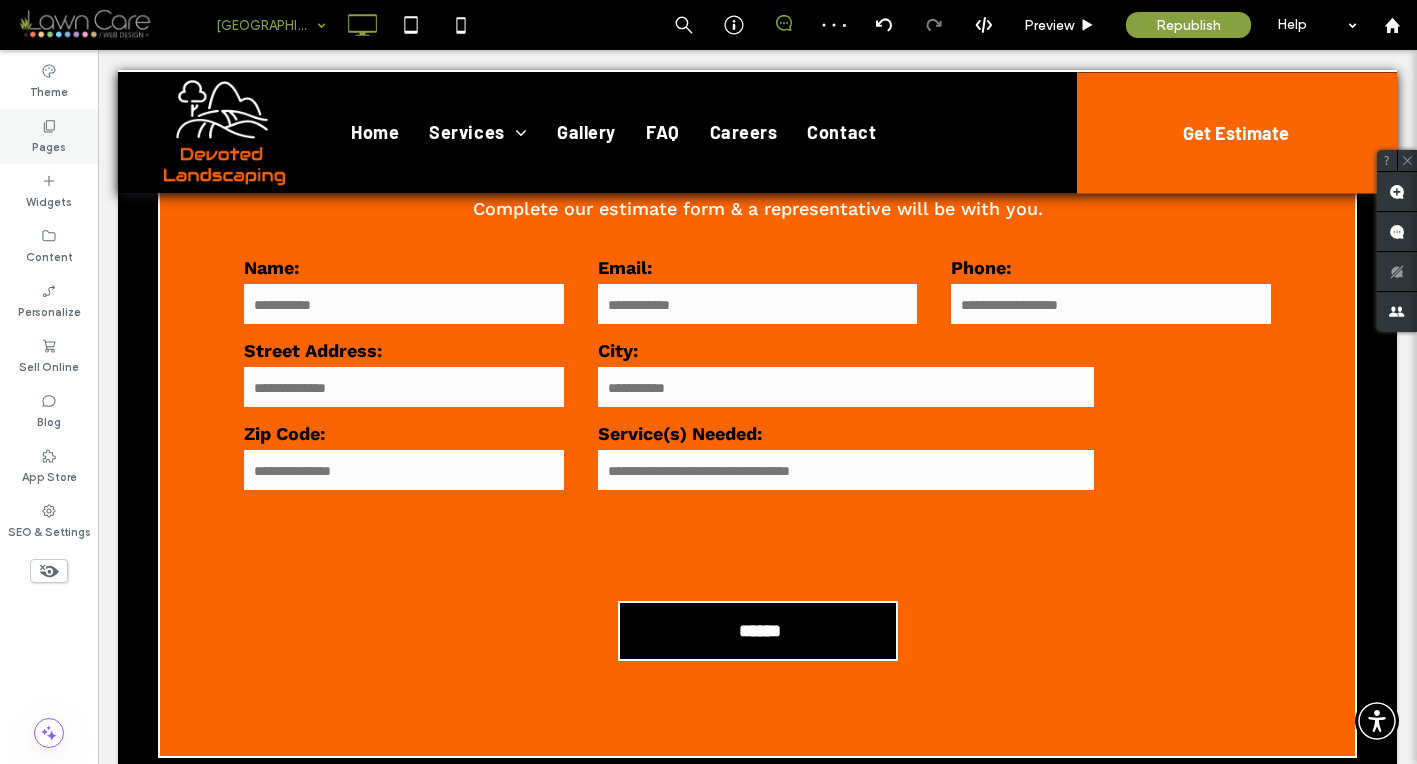 click 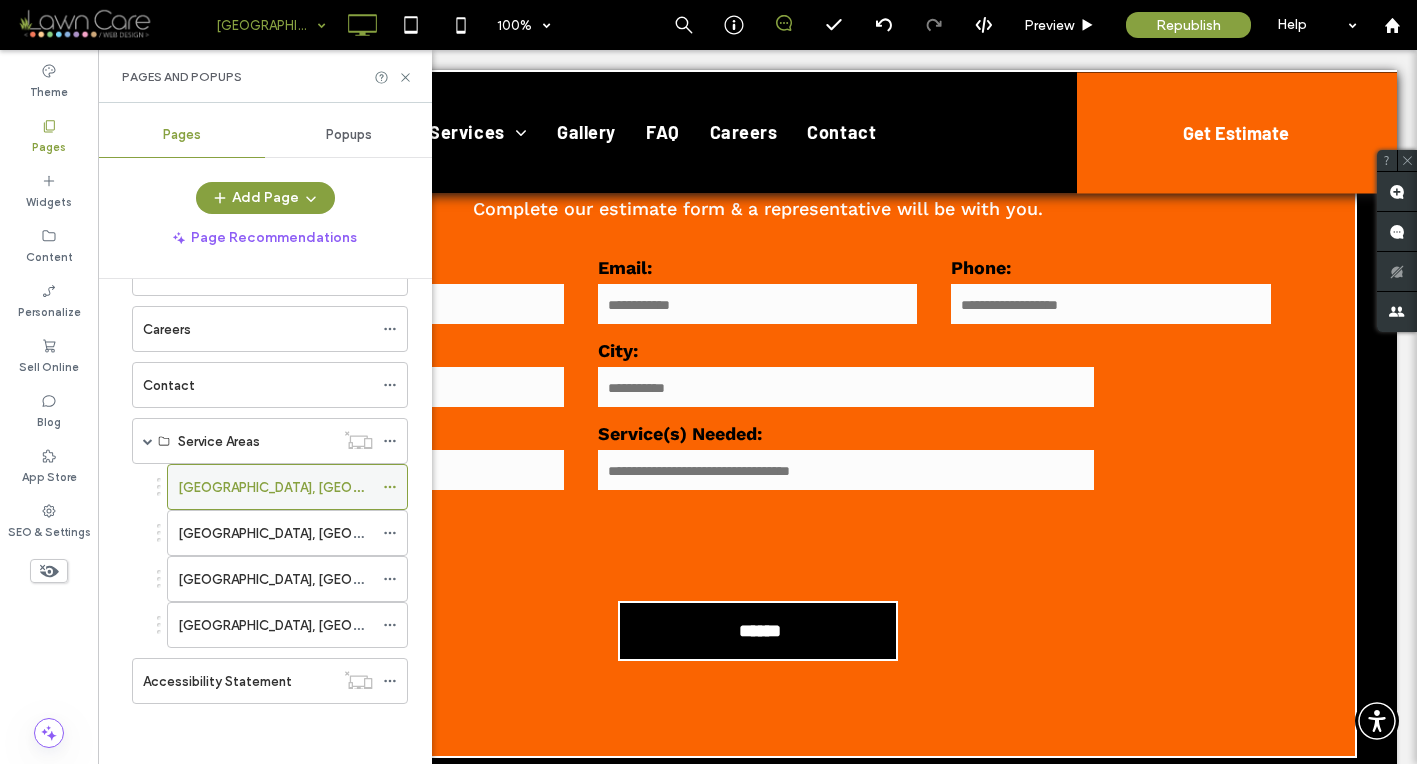 scroll, scrollTop: 231, scrollLeft: 0, axis: vertical 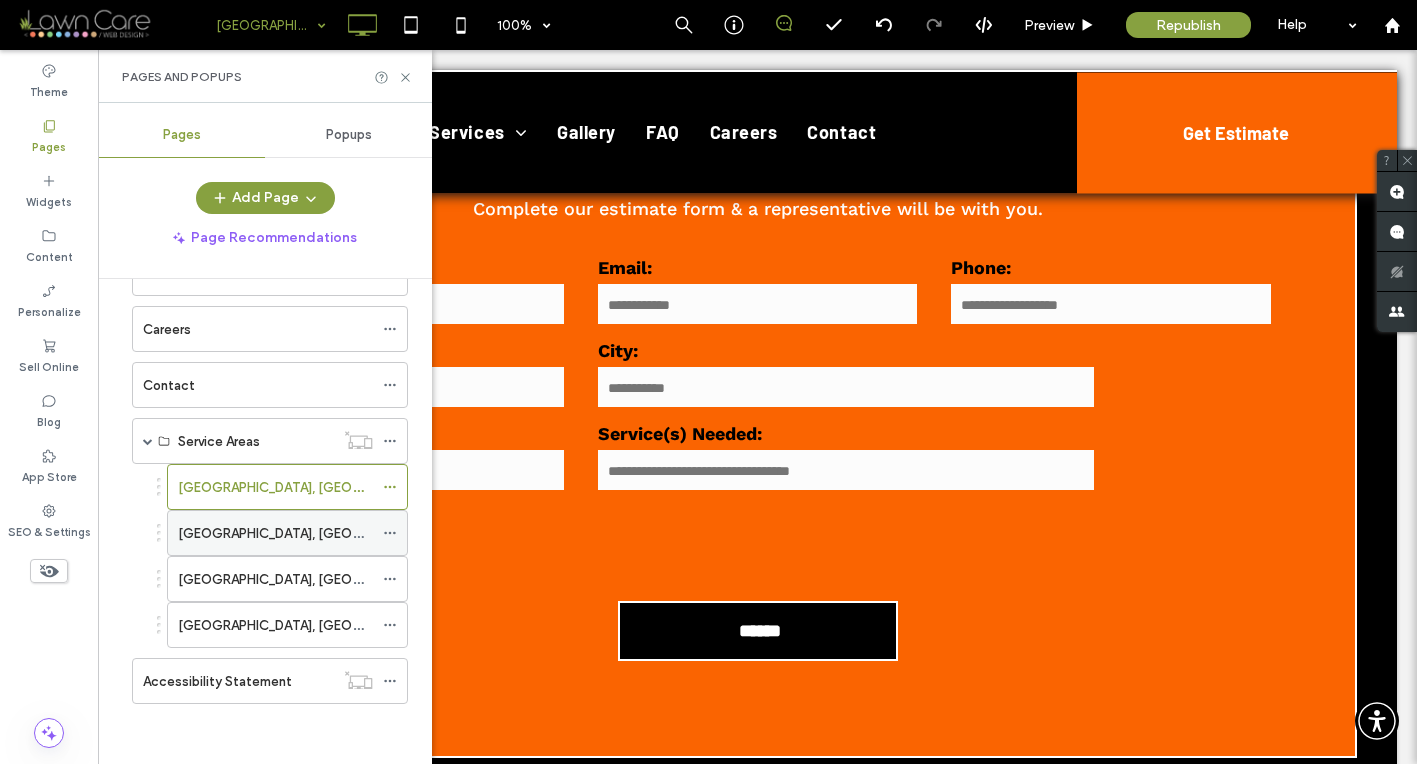 click on "[GEOGRAPHIC_DATA], [GEOGRAPHIC_DATA]" at bounding box center [315, 533] 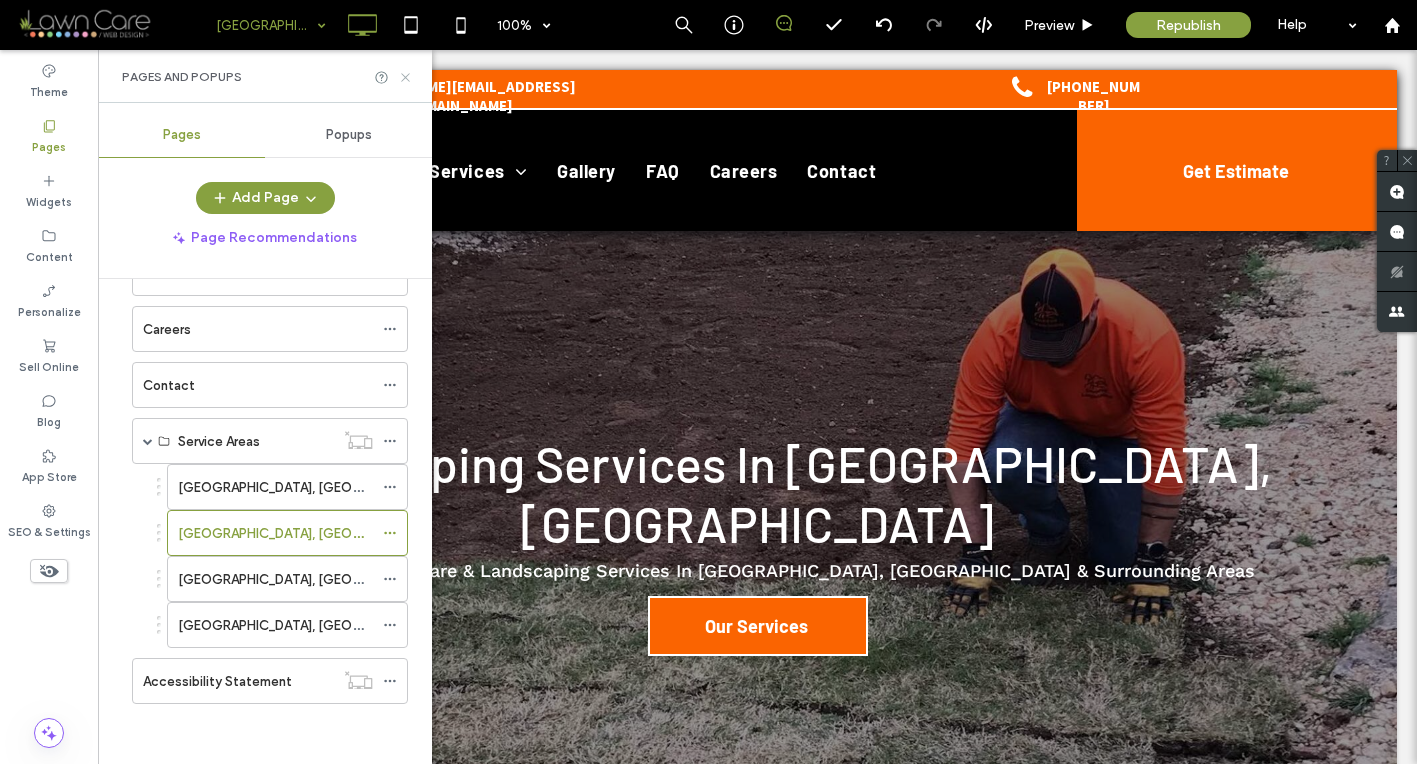scroll, scrollTop: 0, scrollLeft: 0, axis: both 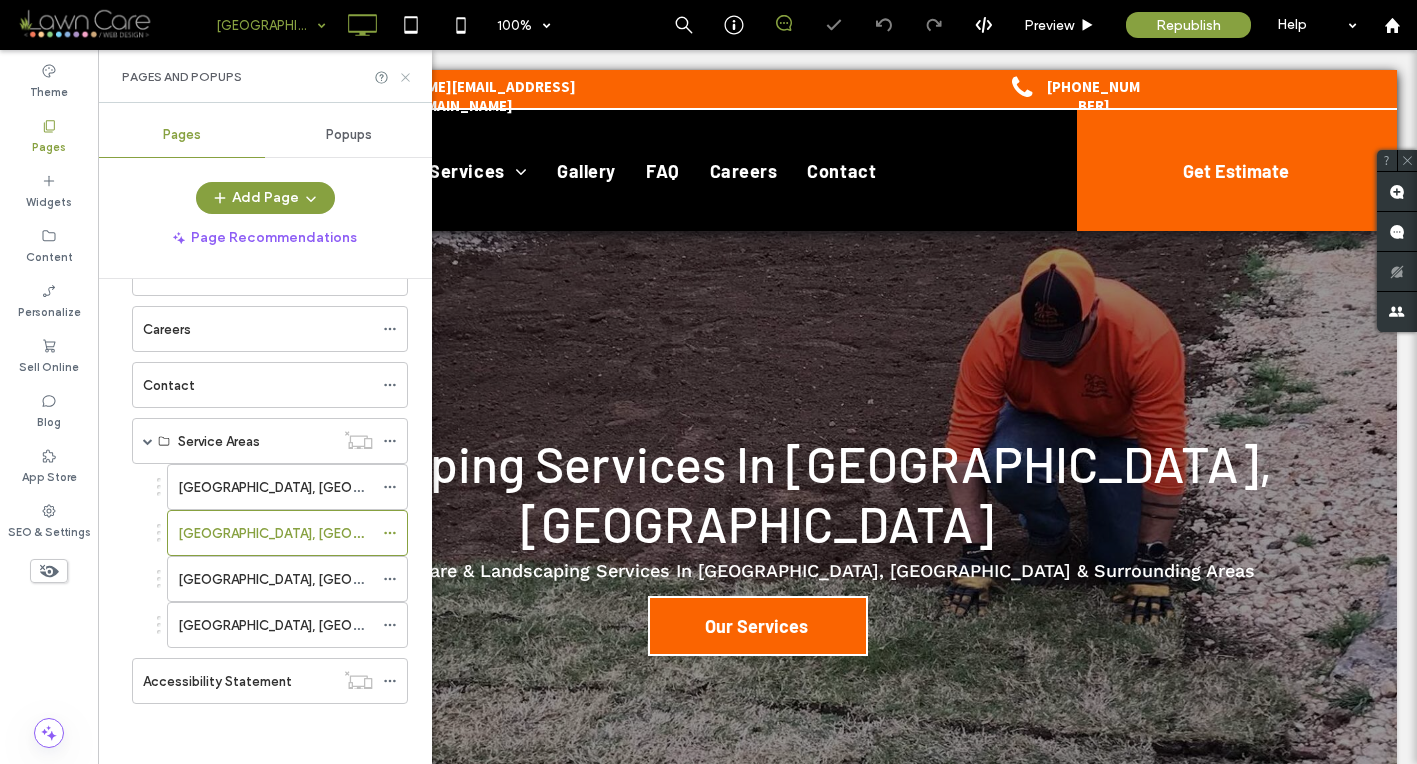 click 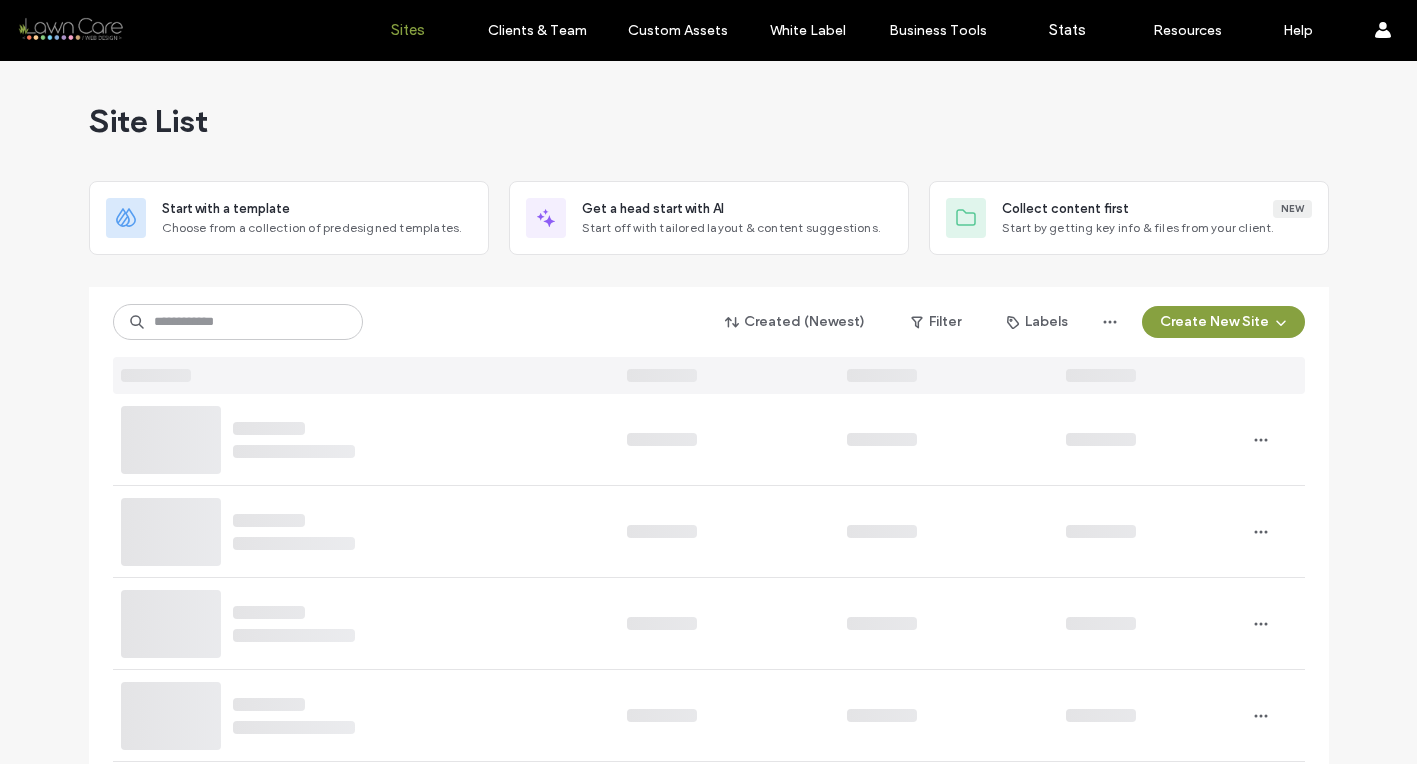 scroll, scrollTop: 0, scrollLeft: 0, axis: both 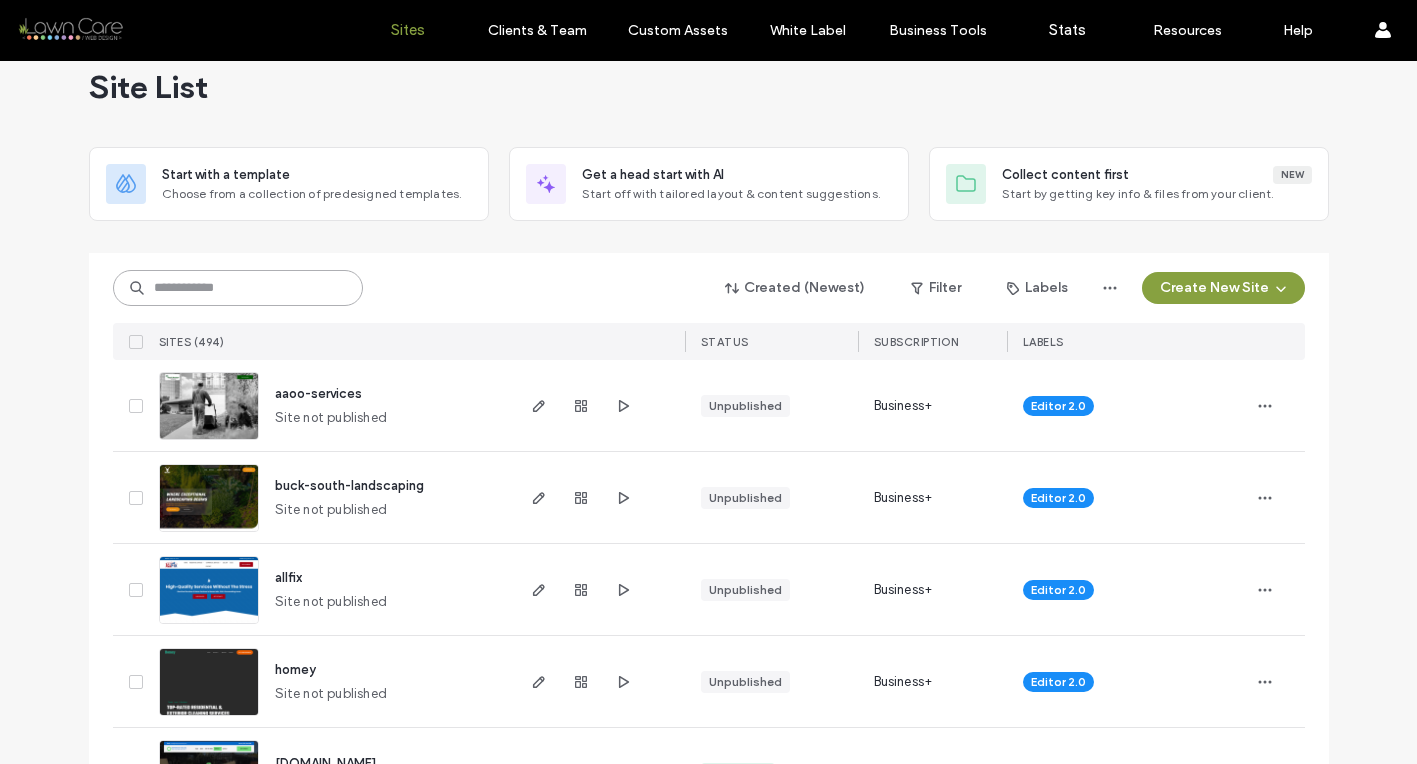 click at bounding box center [238, 288] 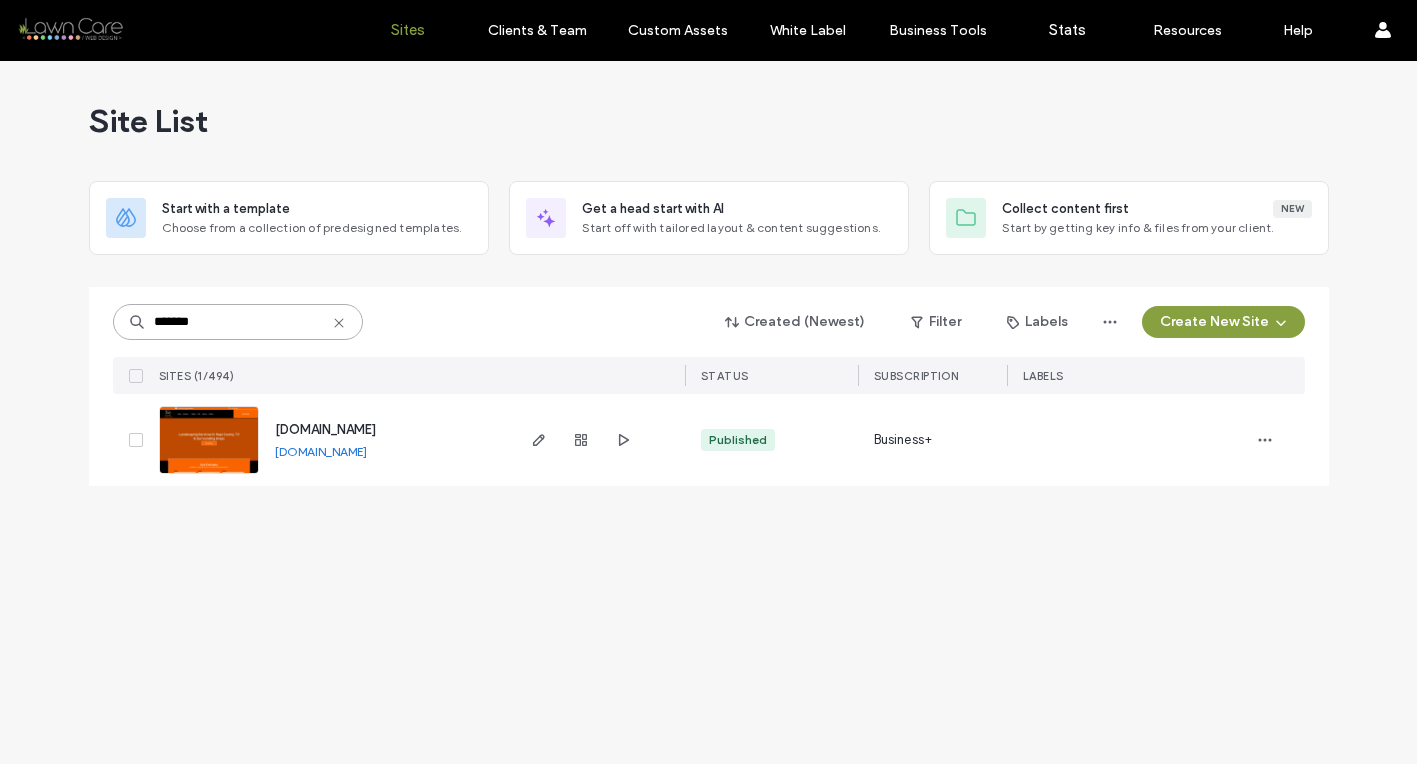 scroll, scrollTop: 0, scrollLeft: 0, axis: both 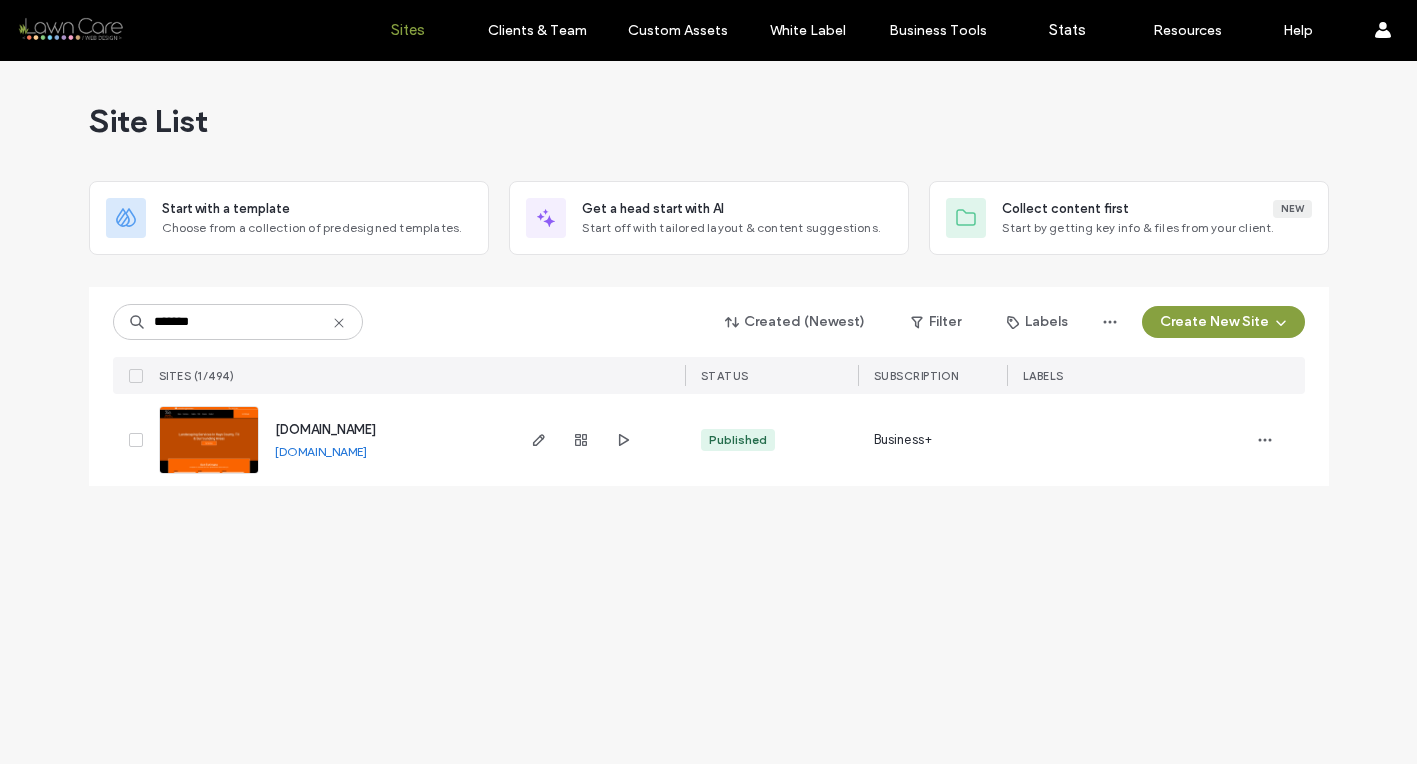 click at bounding box center [209, 475] 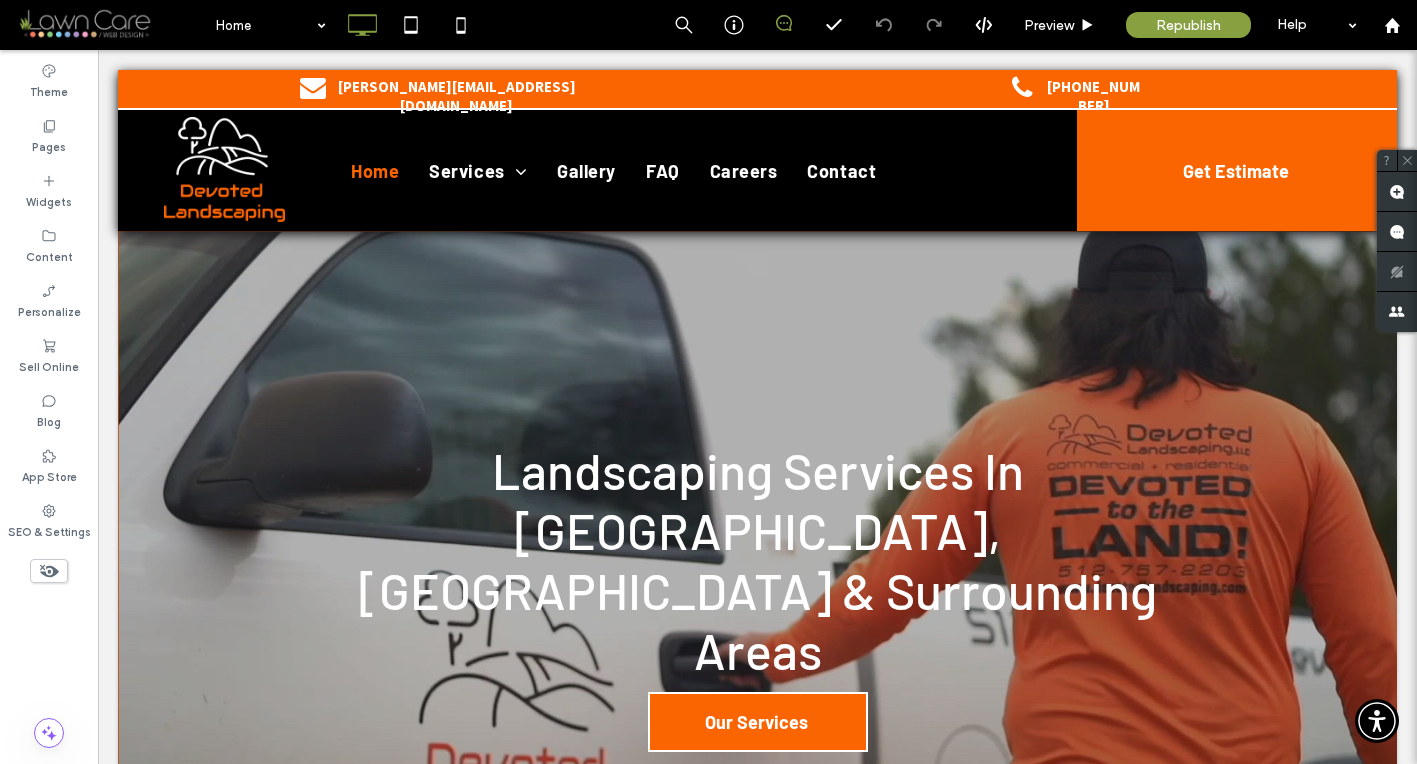 scroll, scrollTop: 0, scrollLeft: 0, axis: both 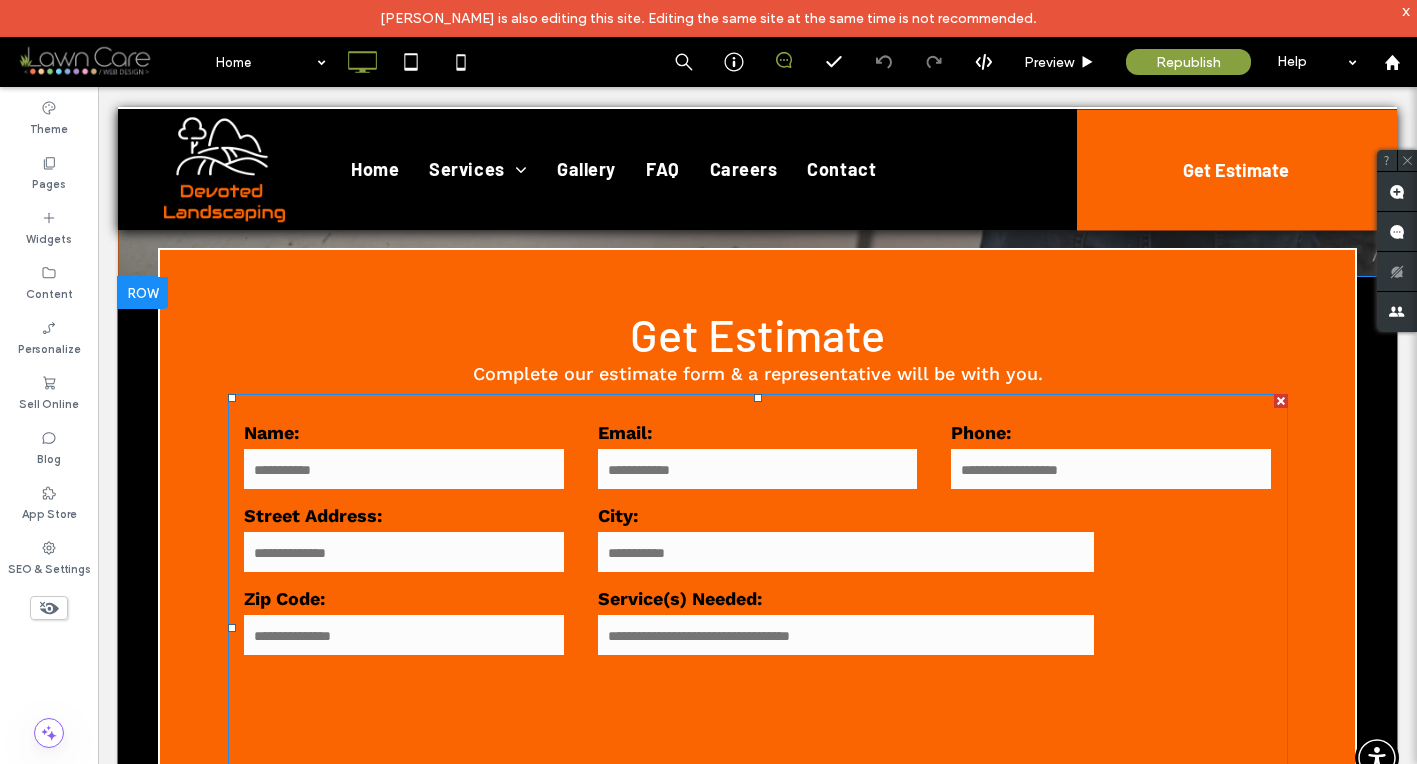 click on "Street Address:" at bounding box center (404, 515) 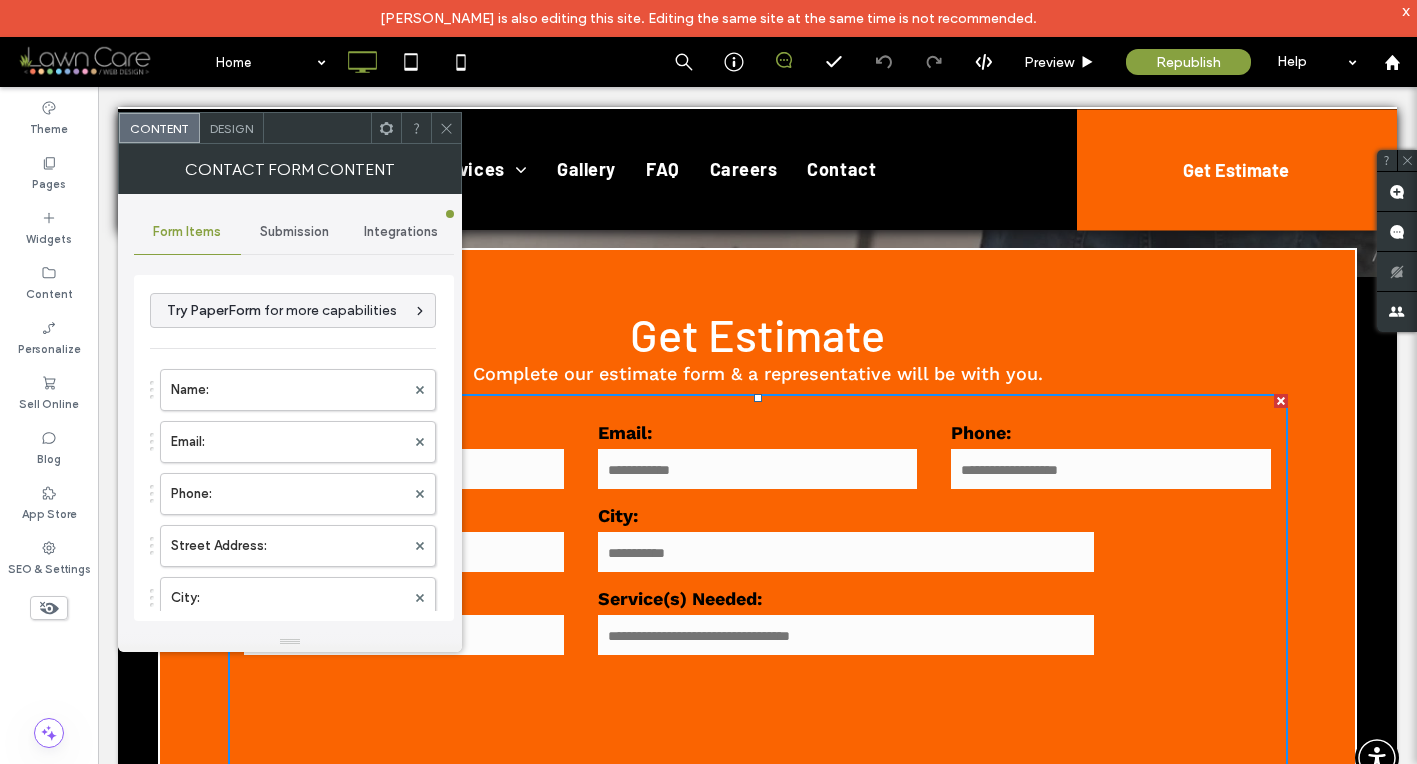 type on "******" 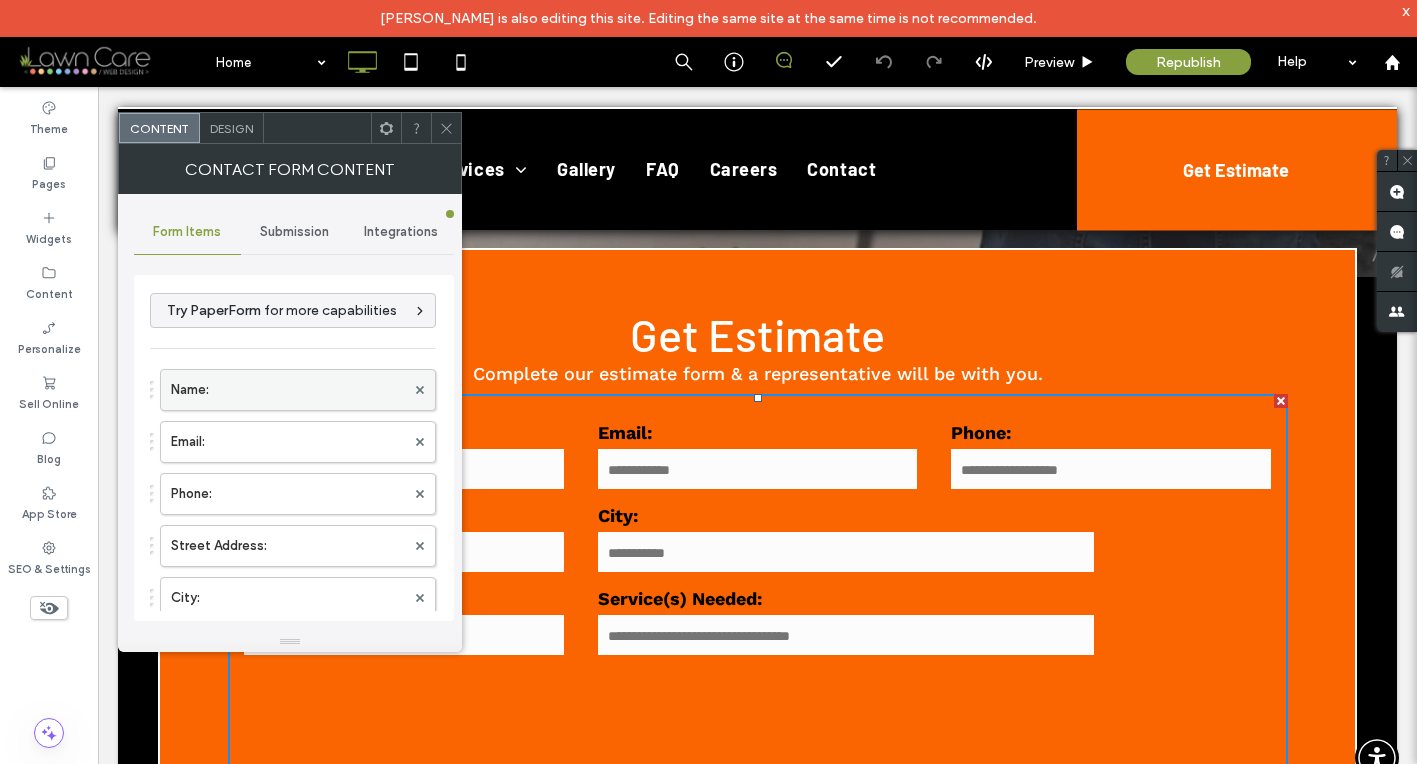 click on "Name:" at bounding box center [288, 390] 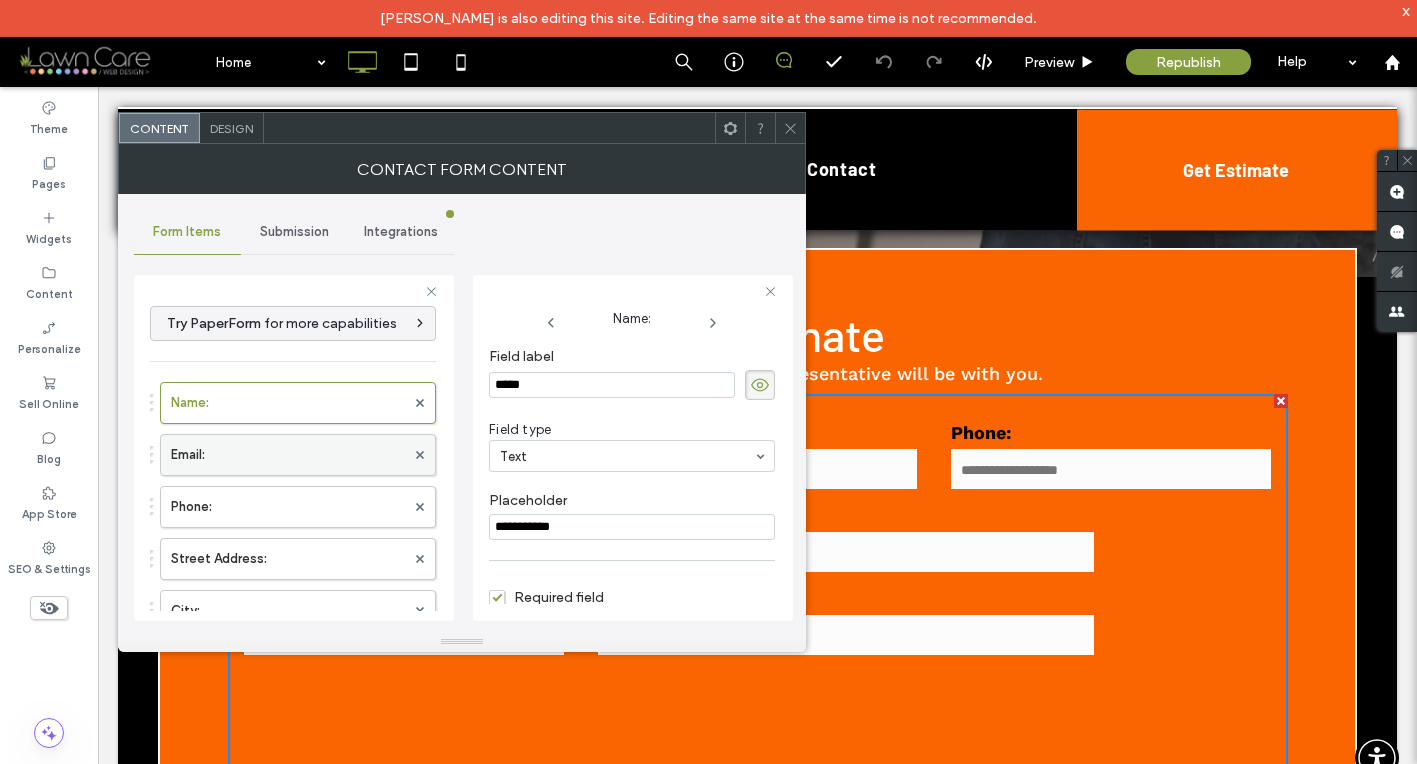 click on "Email:" at bounding box center [288, 455] 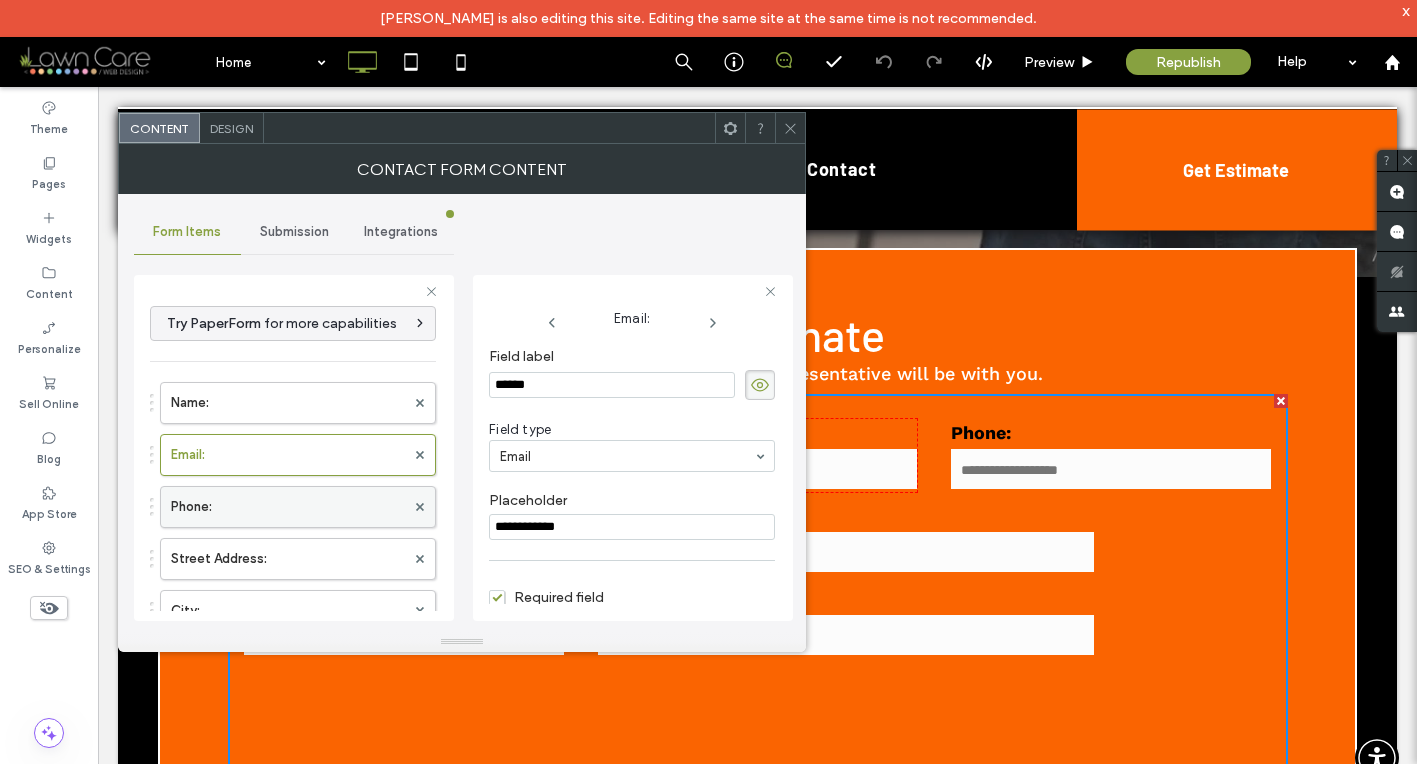 click on "Phone:" at bounding box center [288, 507] 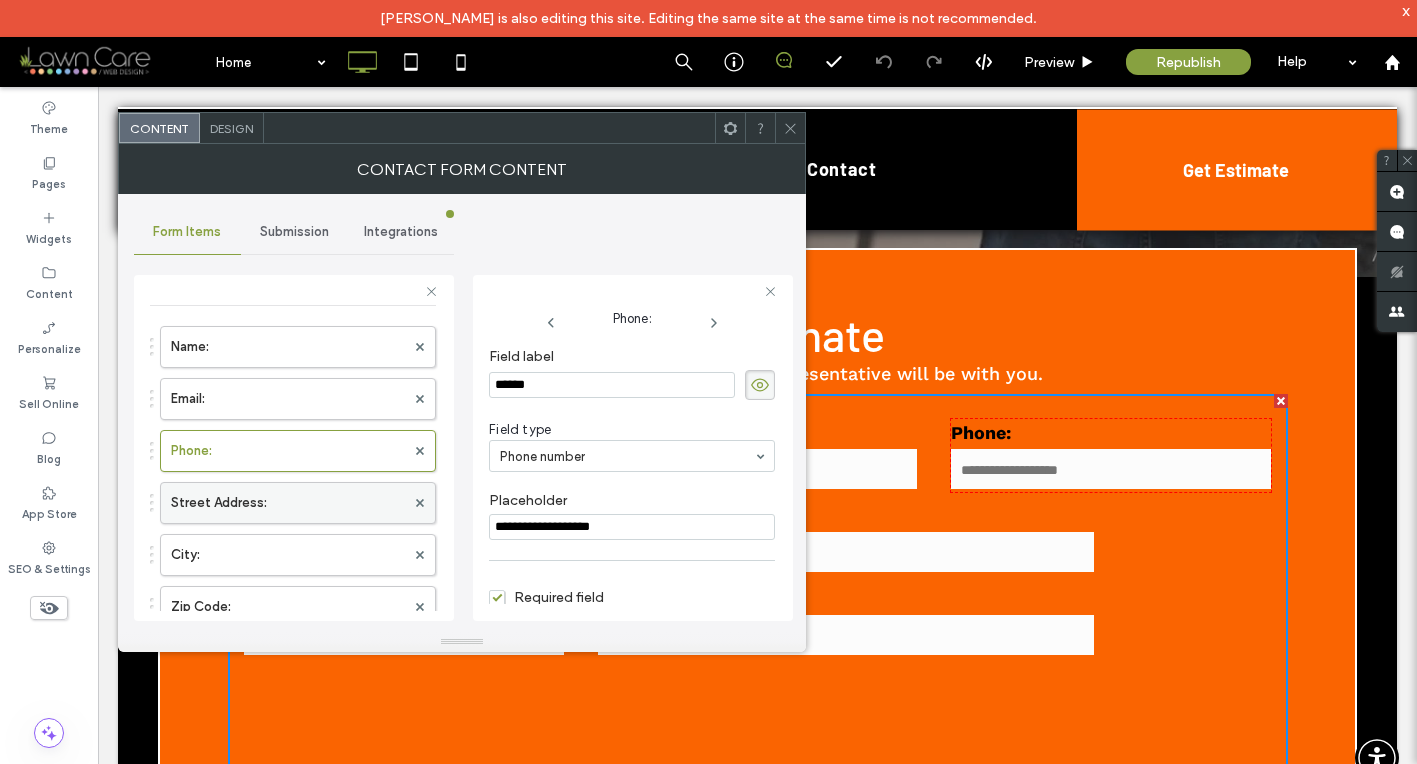 scroll, scrollTop: 59, scrollLeft: 0, axis: vertical 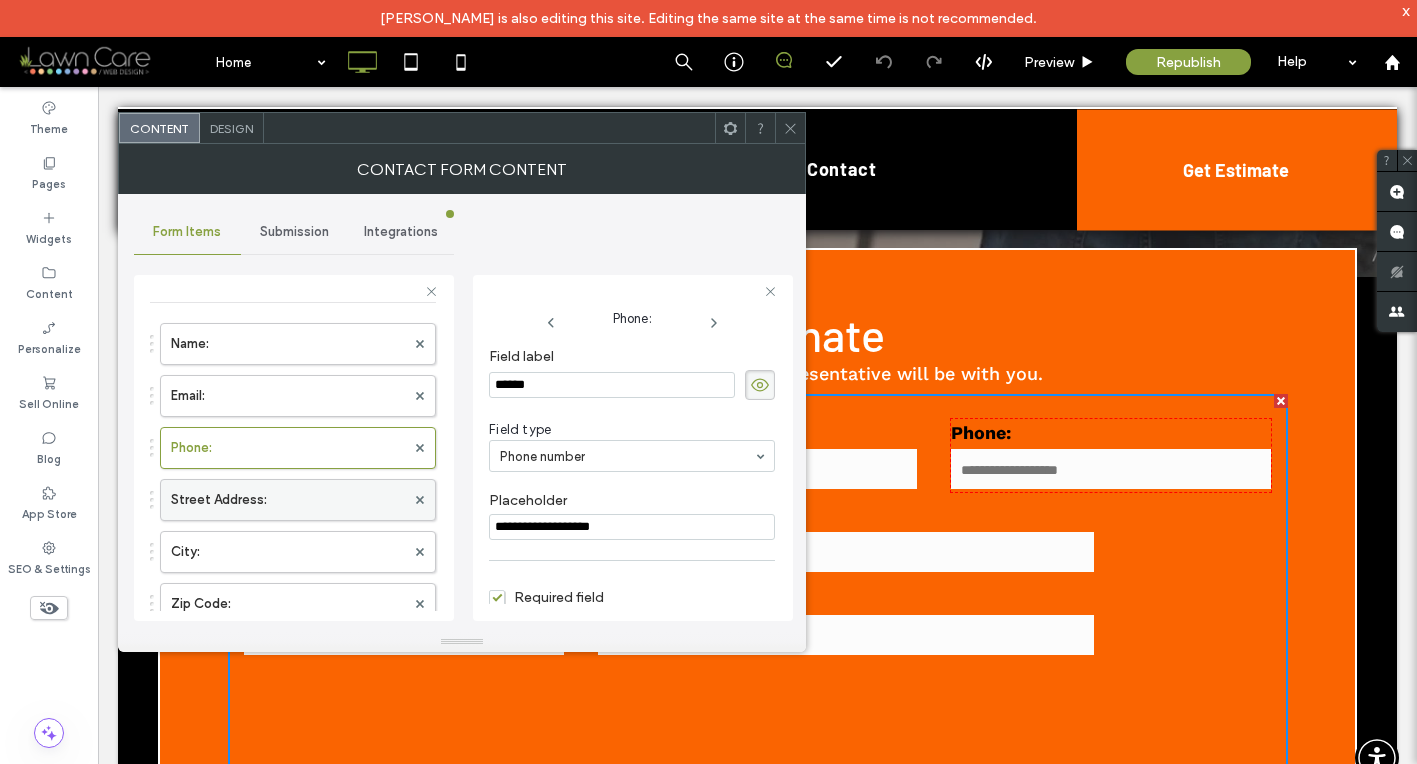 click on "Street Address:" at bounding box center [288, 500] 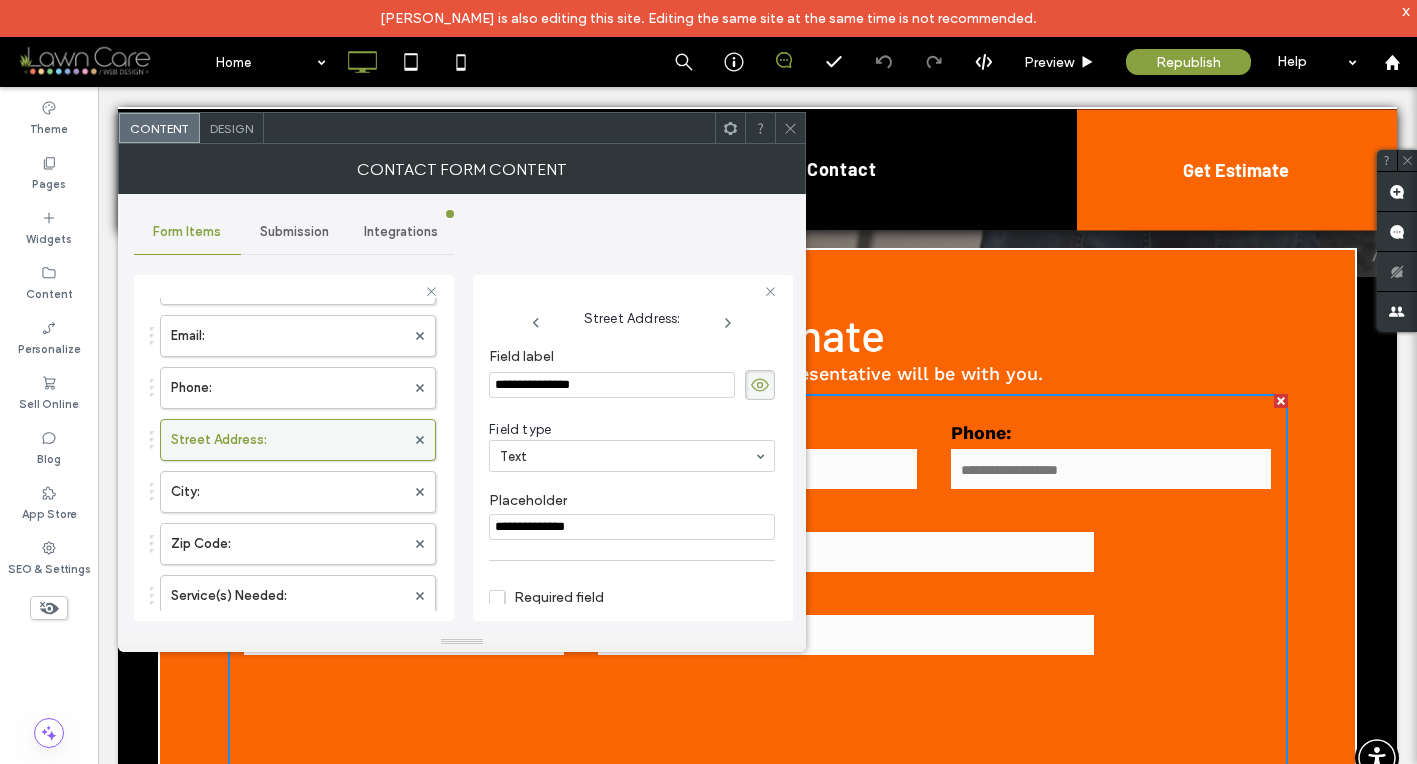 scroll, scrollTop: 122, scrollLeft: 0, axis: vertical 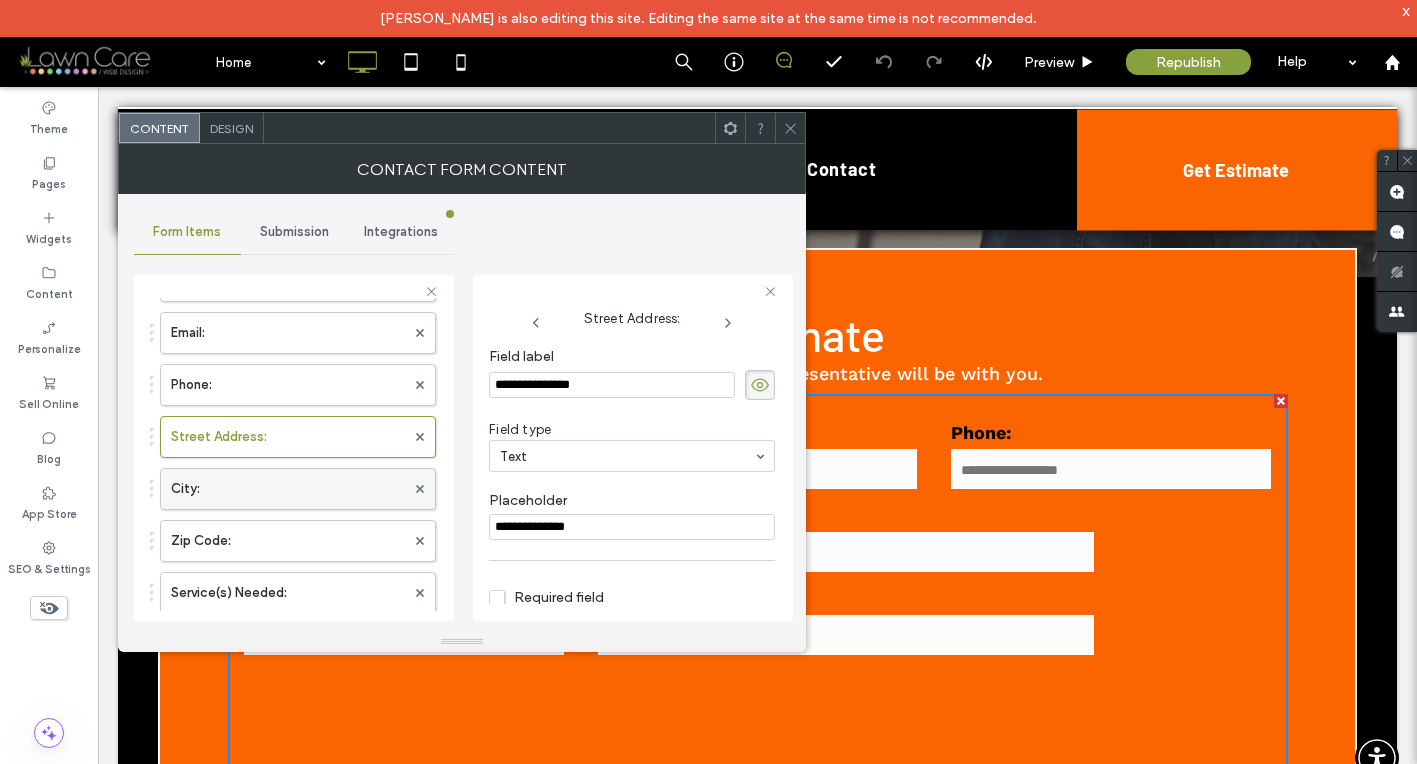 click on "City:" at bounding box center [288, 489] 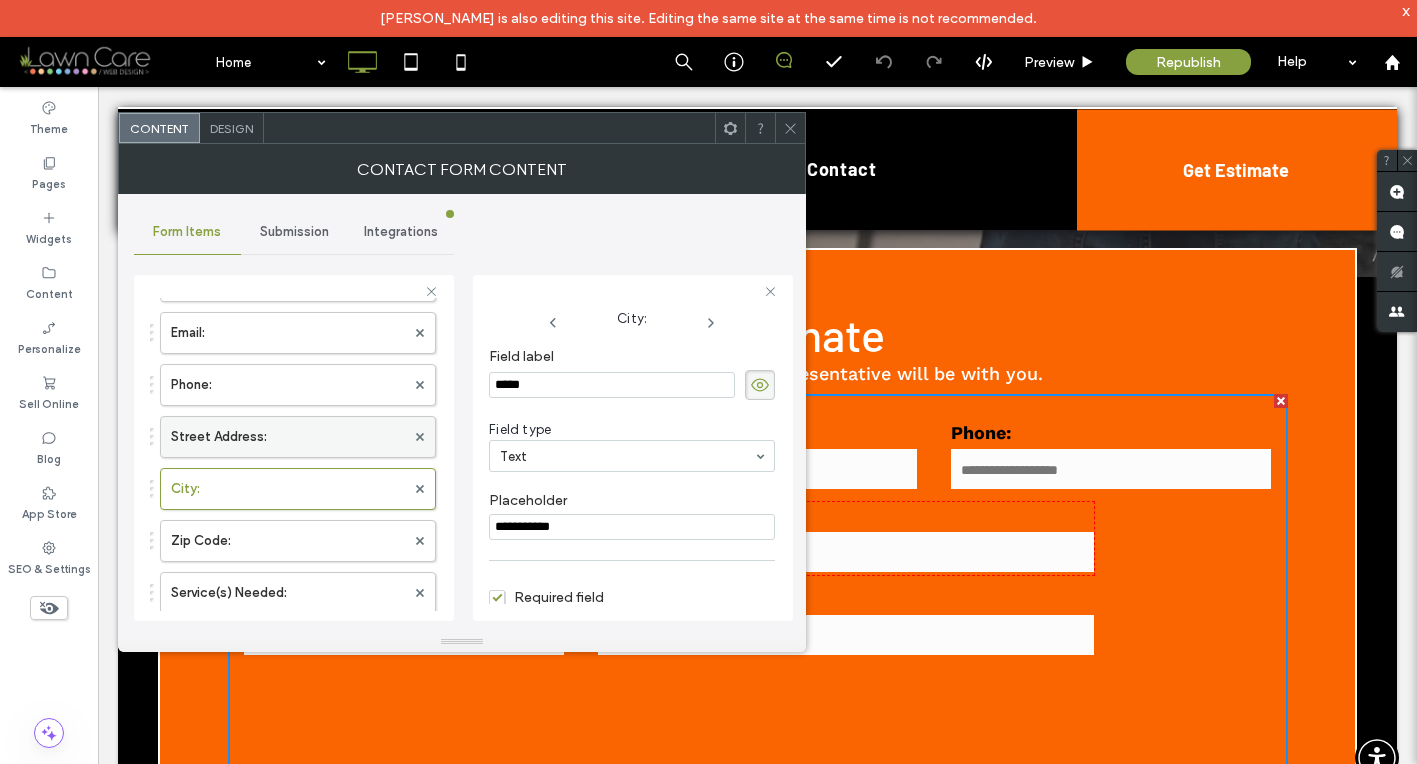 click on "Street Address:" at bounding box center [288, 437] 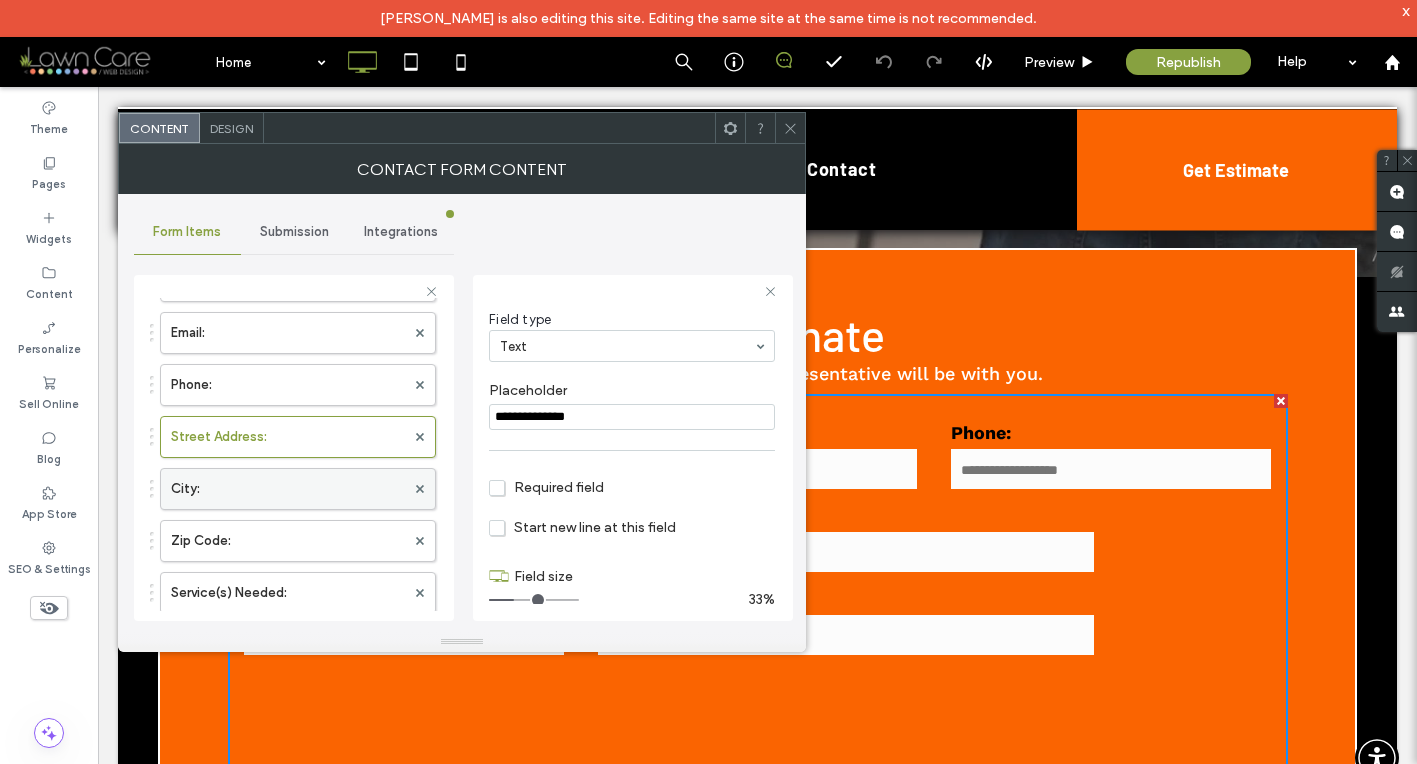 scroll, scrollTop: 111, scrollLeft: 0, axis: vertical 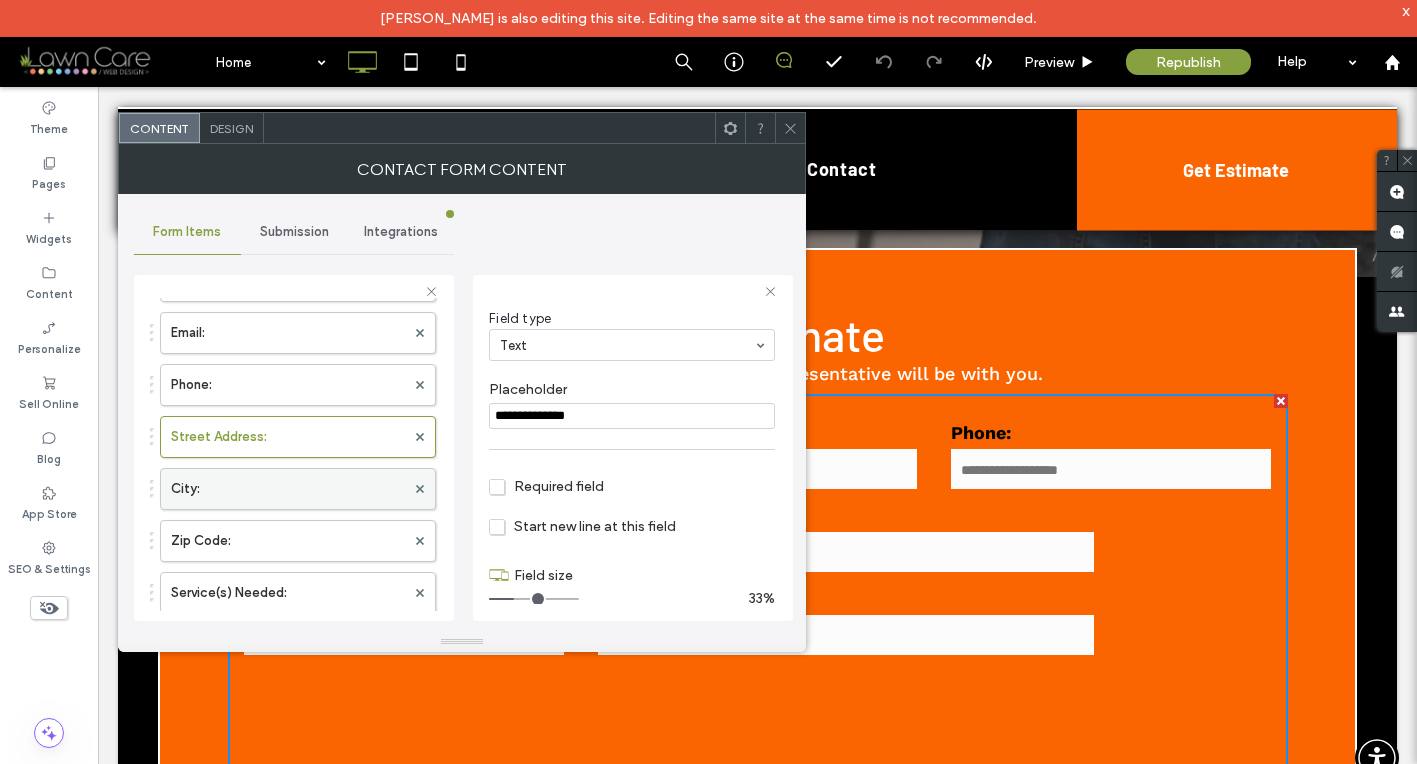 click on "City:" at bounding box center [288, 489] 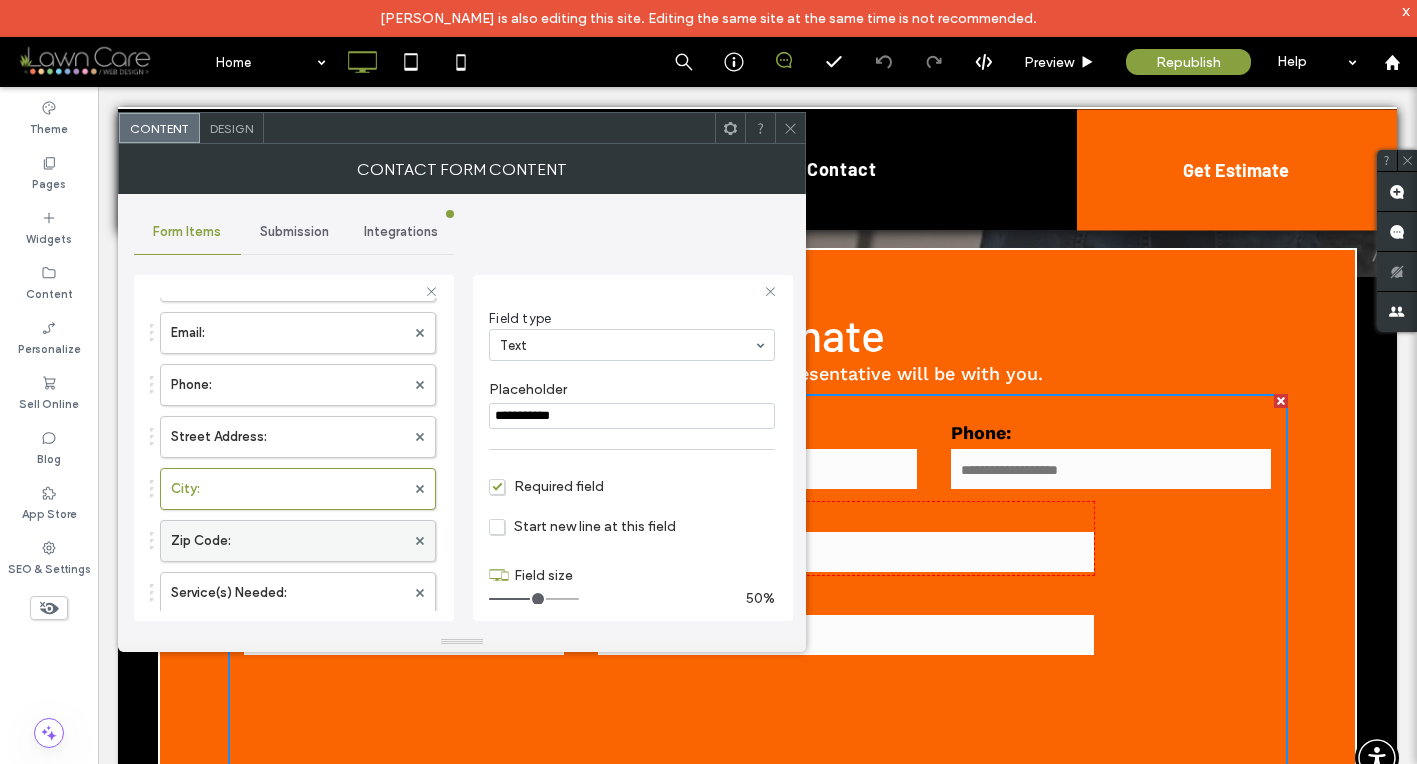 click on "Zip Code:" at bounding box center (288, 541) 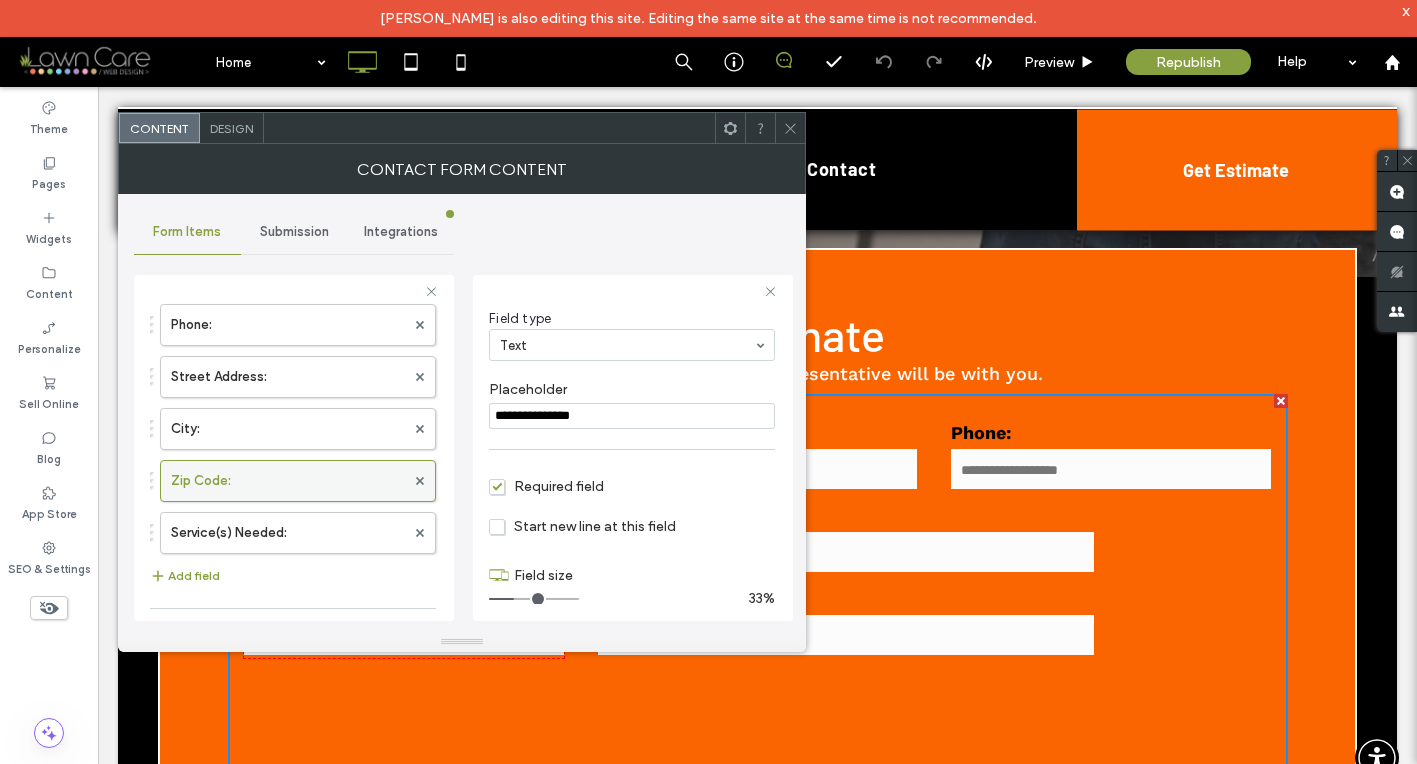 scroll, scrollTop: 194, scrollLeft: 0, axis: vertical 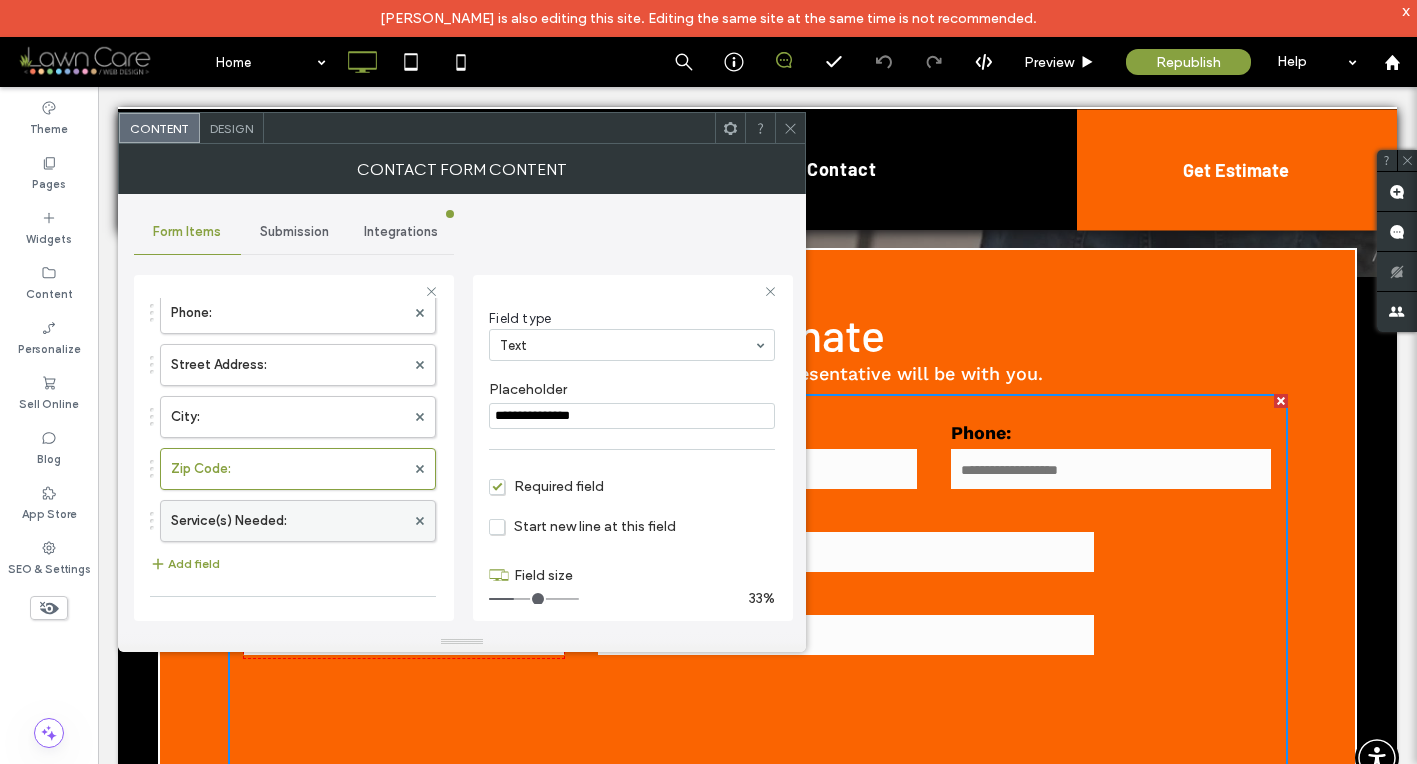click on "Service(s) Needed:" at bounding box center (288, 521) 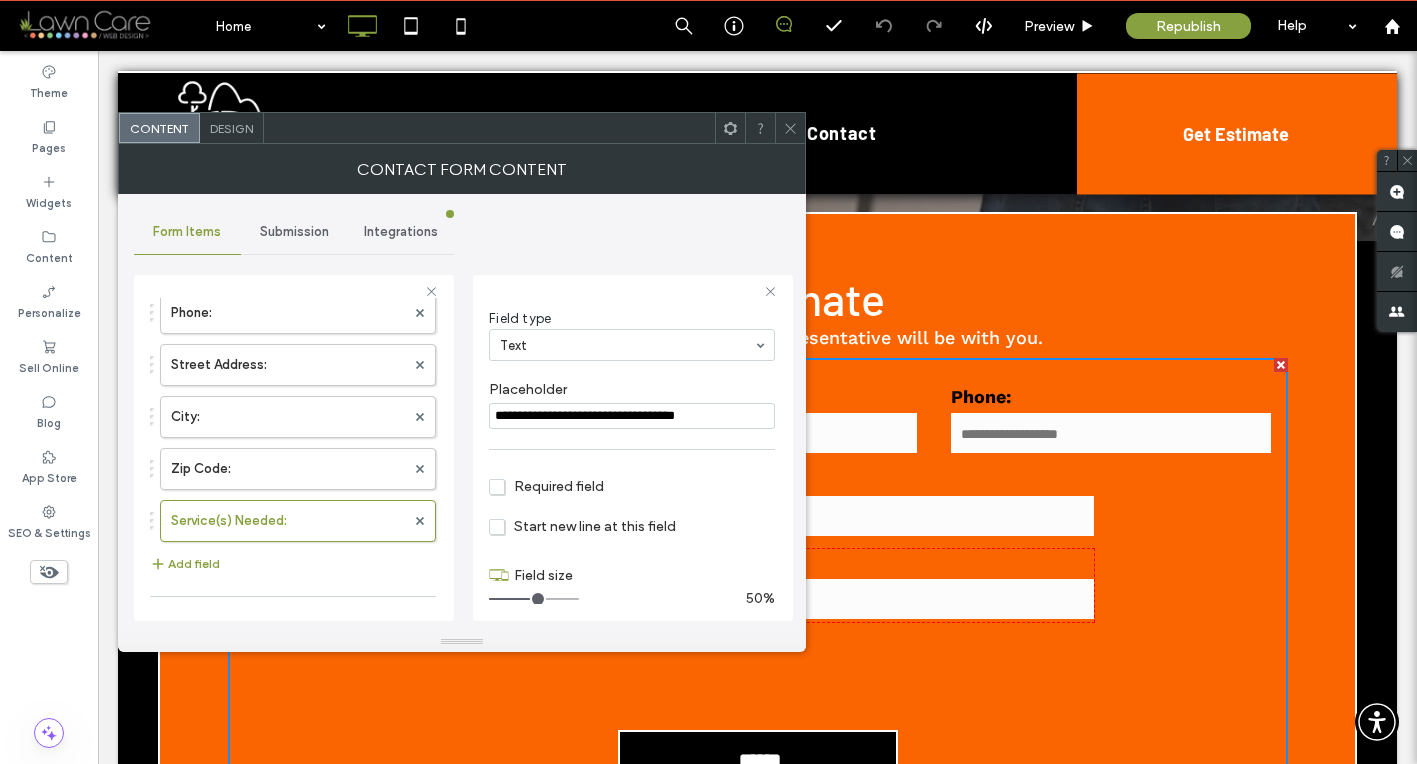 click 